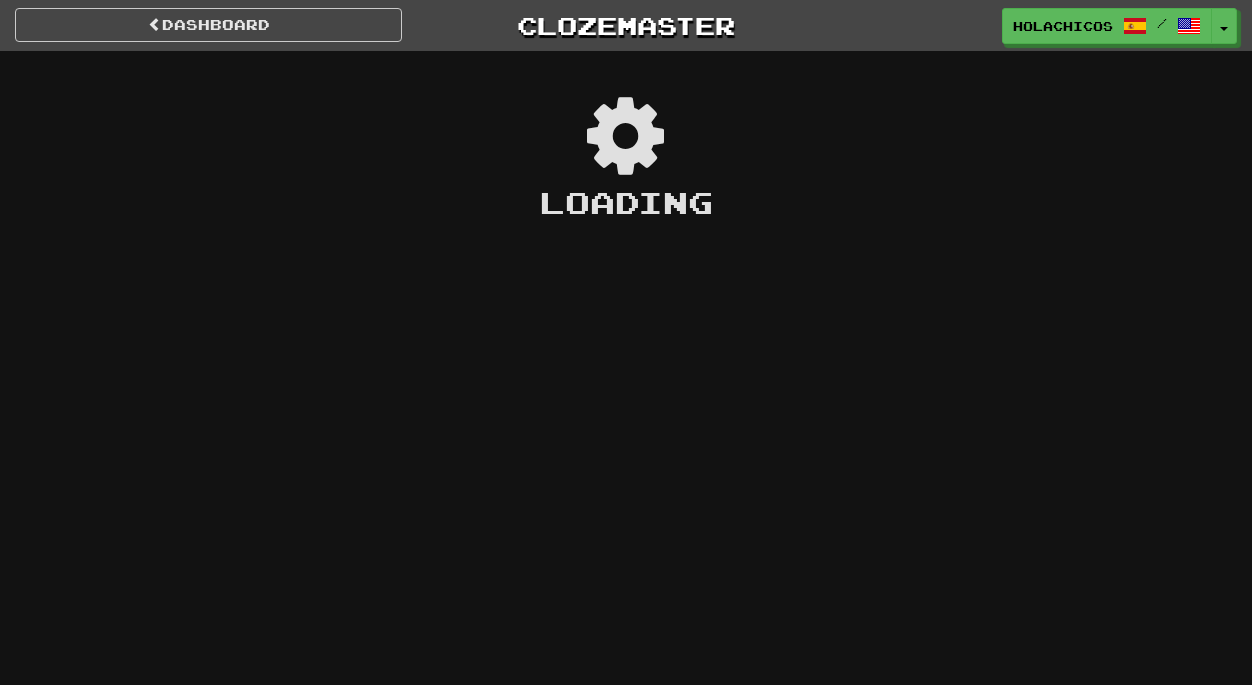 scroll, scrollTop: 0, scrollLeft: 0, axis: both 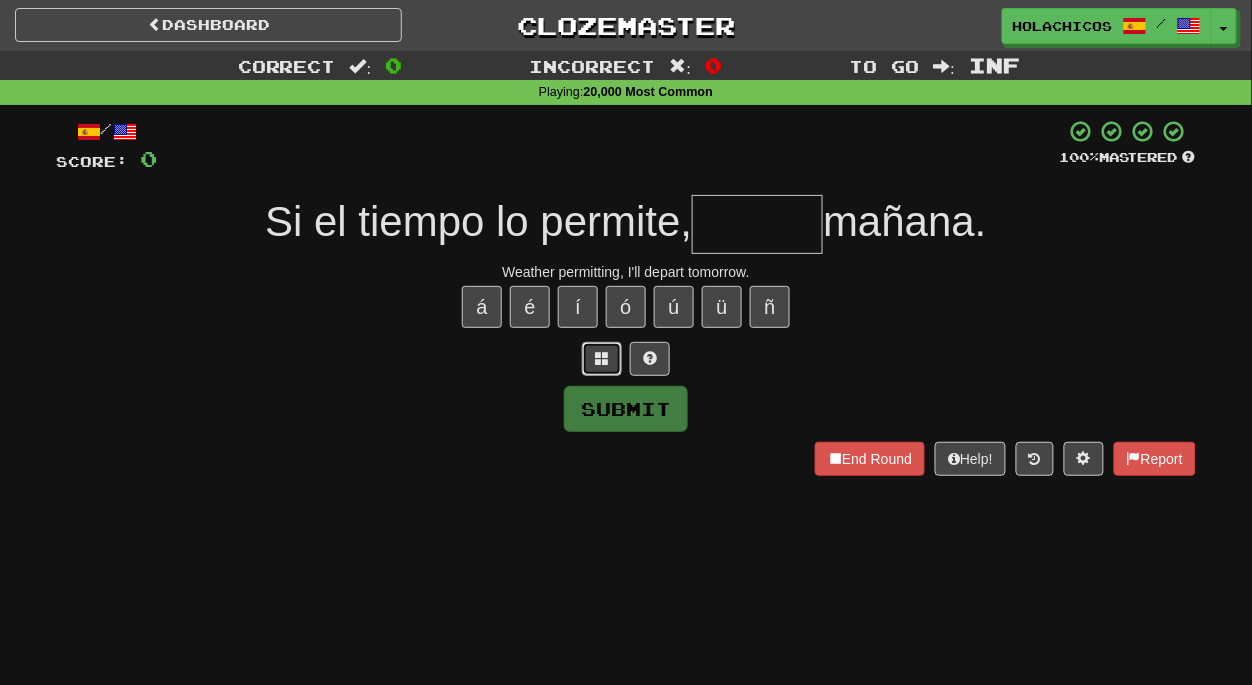 click at bounding box center [602, 358] 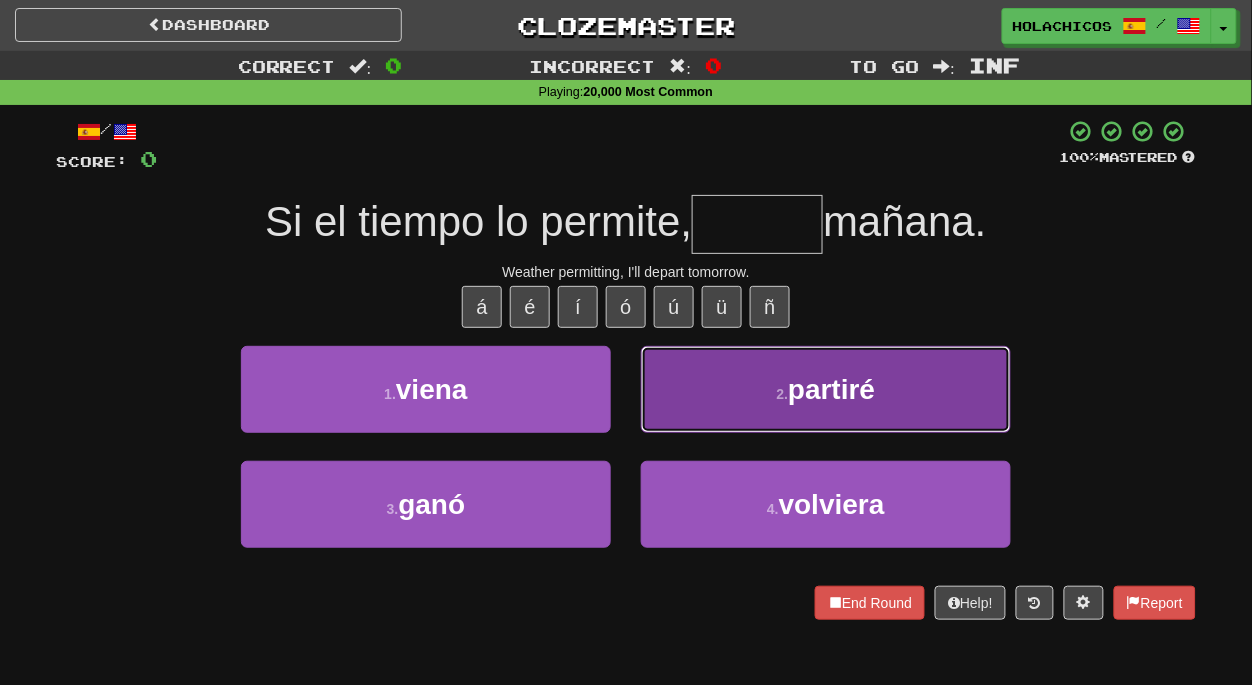 click on "2 .  partiré" at bounding box center (426, 389) 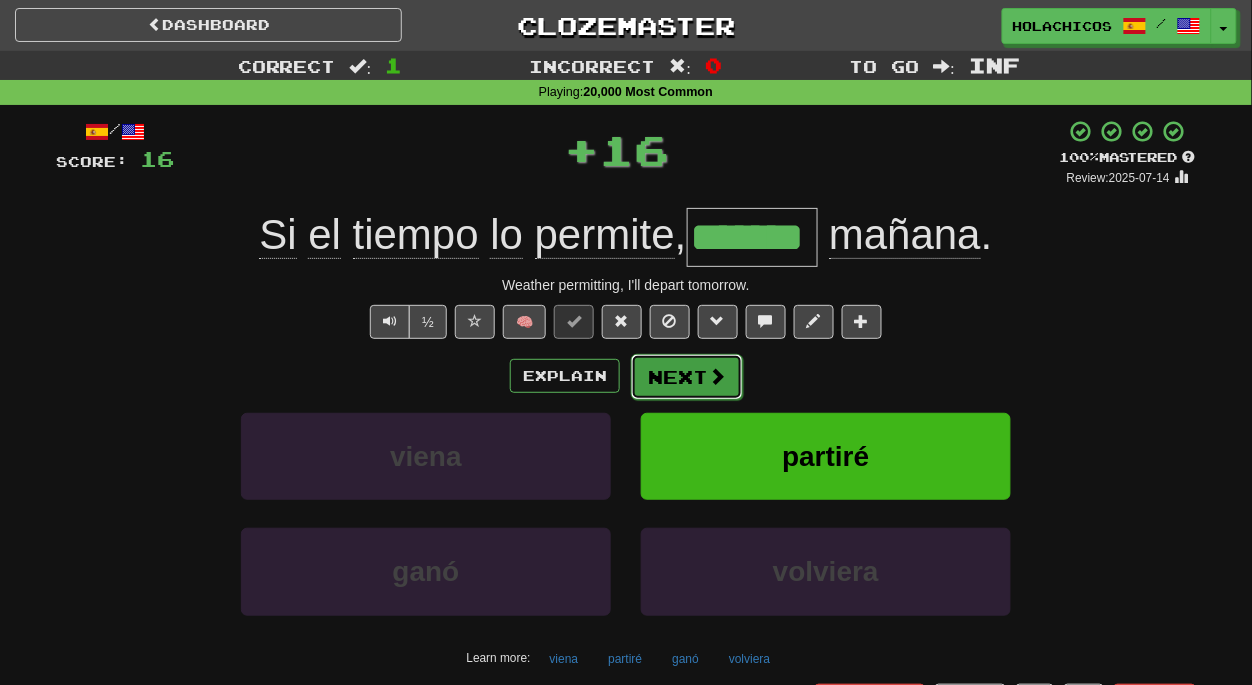 click on "Next" at bounding box center (687, 377) 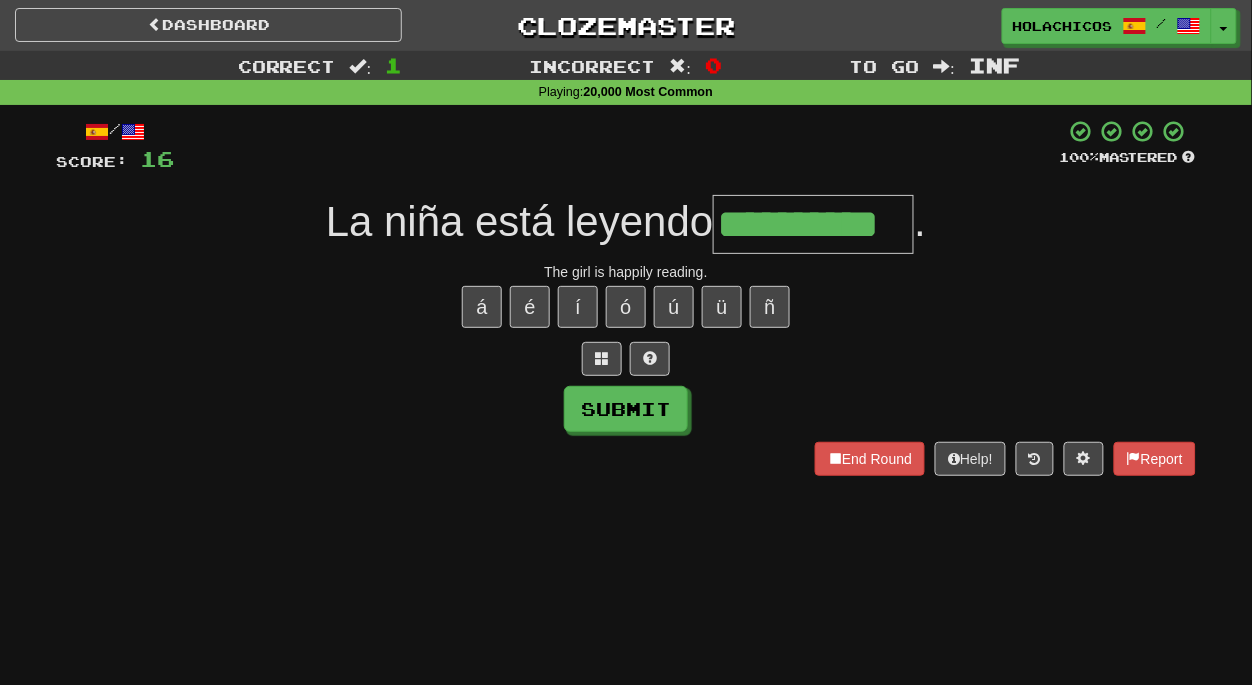 type on "**********" 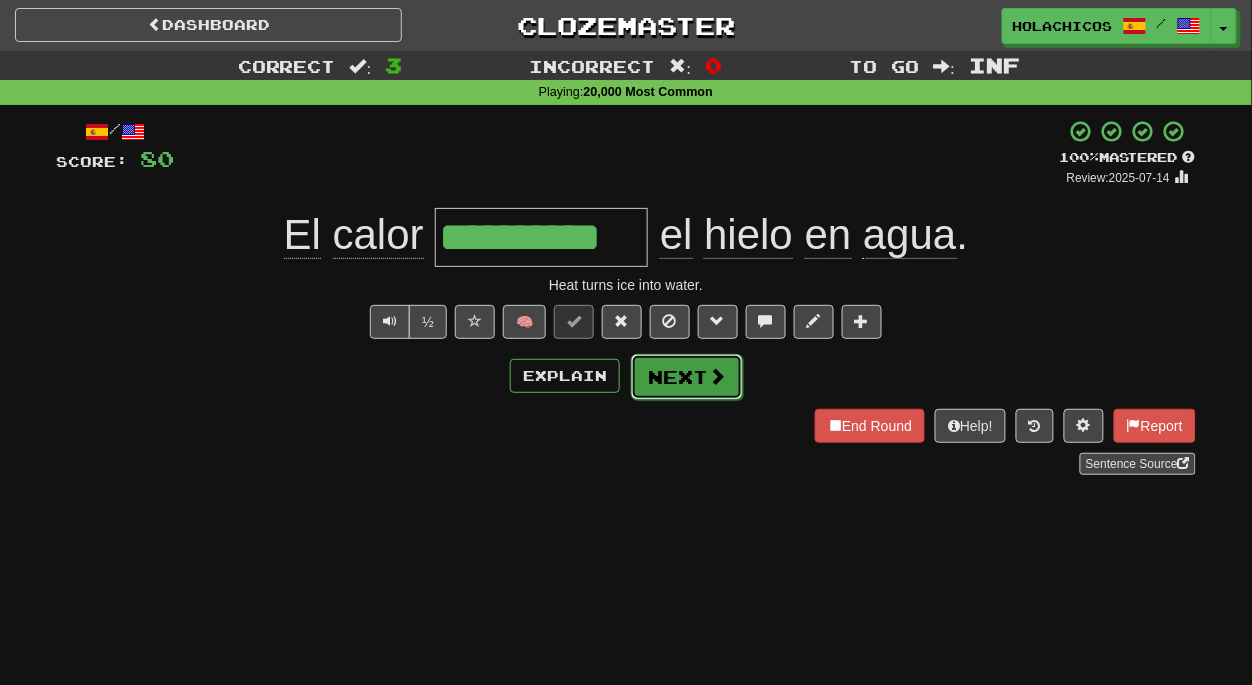 click on "Next" at bounding box center [687, 377] 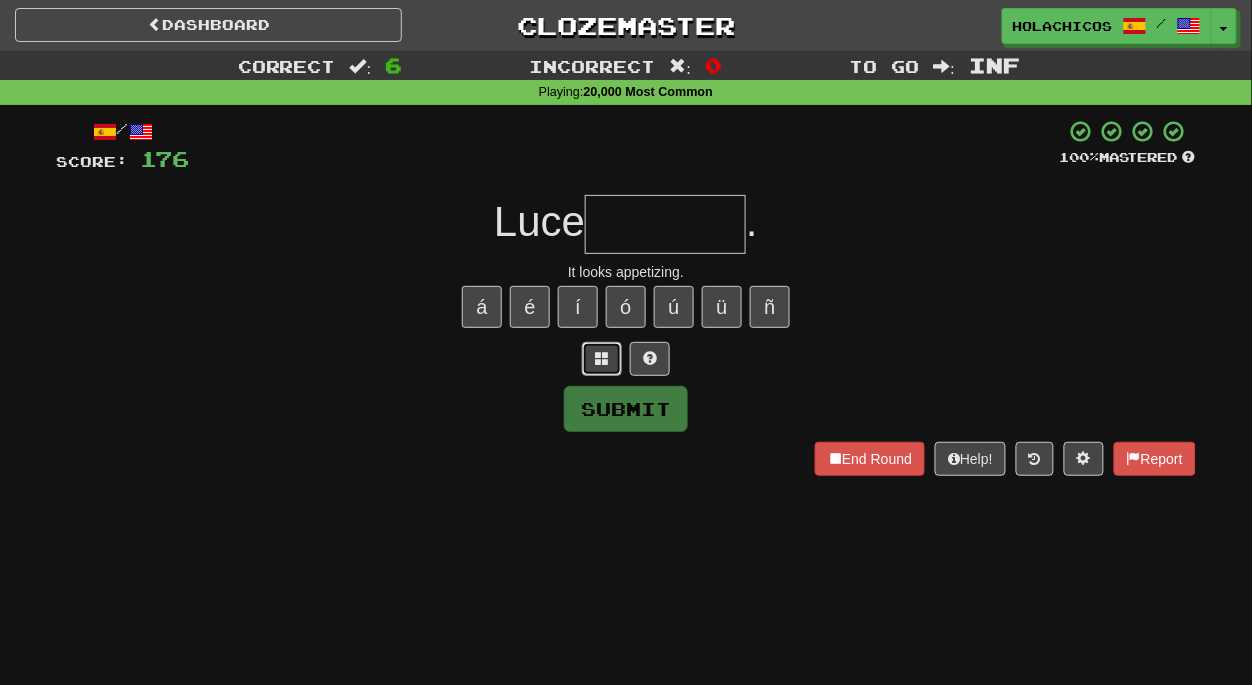 click at bounding box center [602, 358] 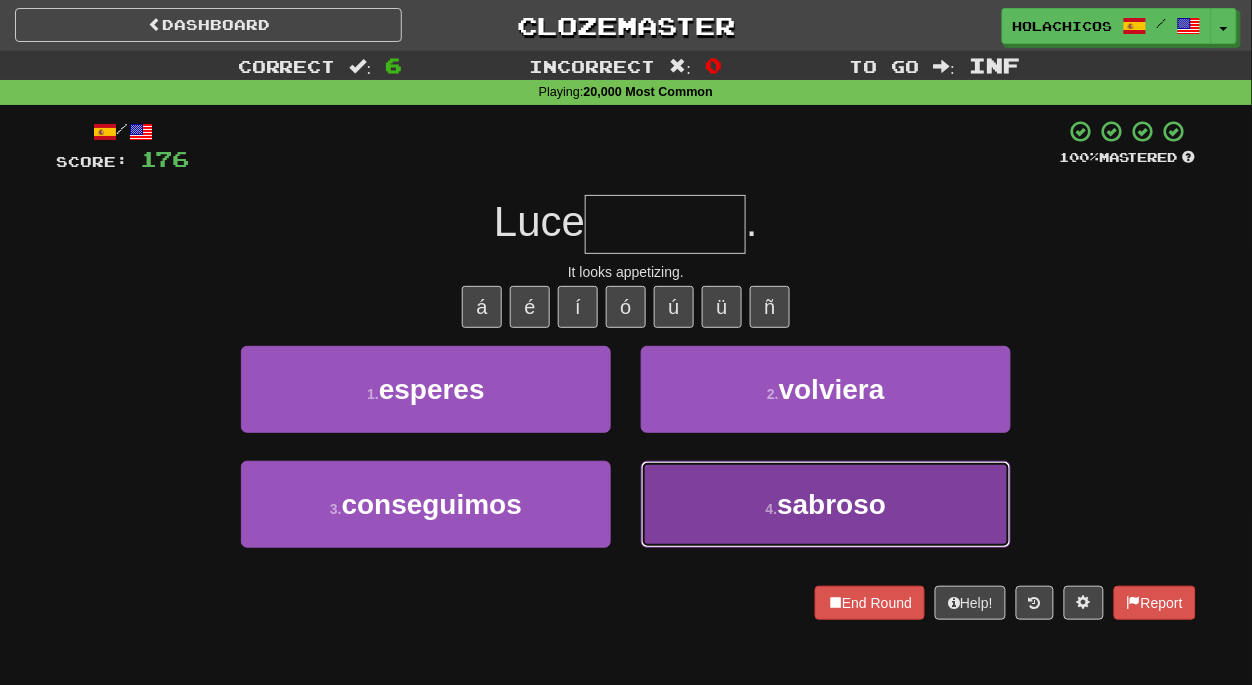 click on "4 .  sabroso" at bounding box center (426, 389) 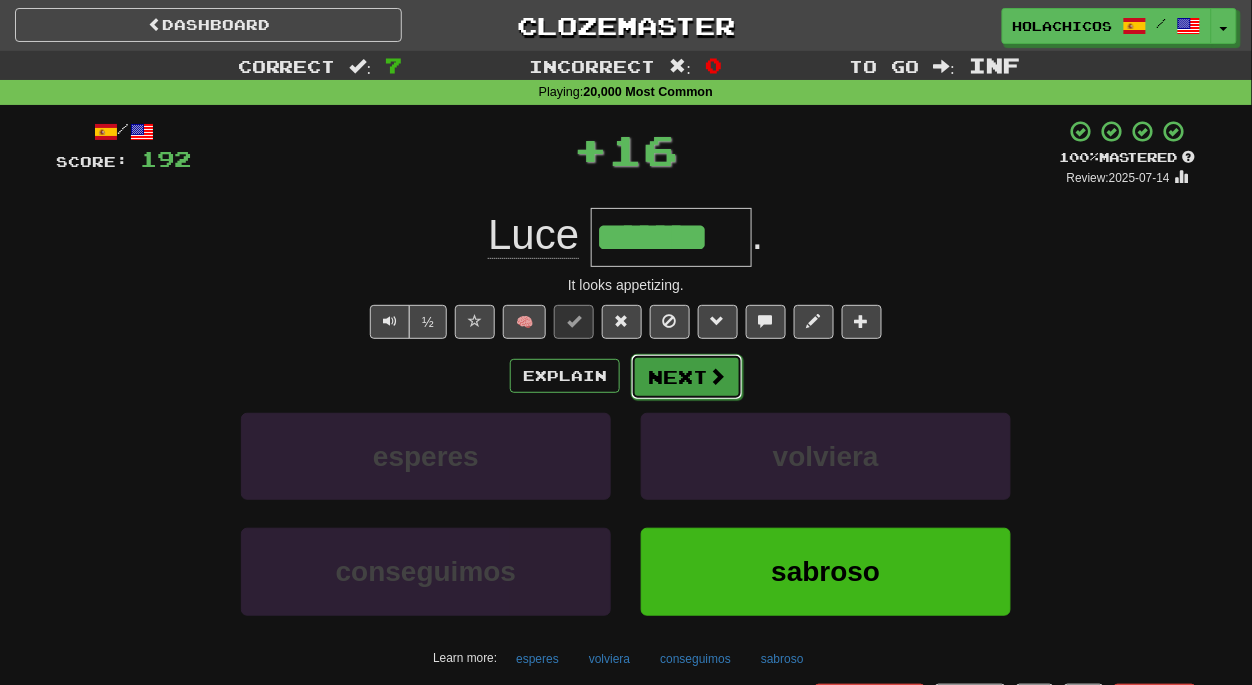 click at bounding box center [717, 376] 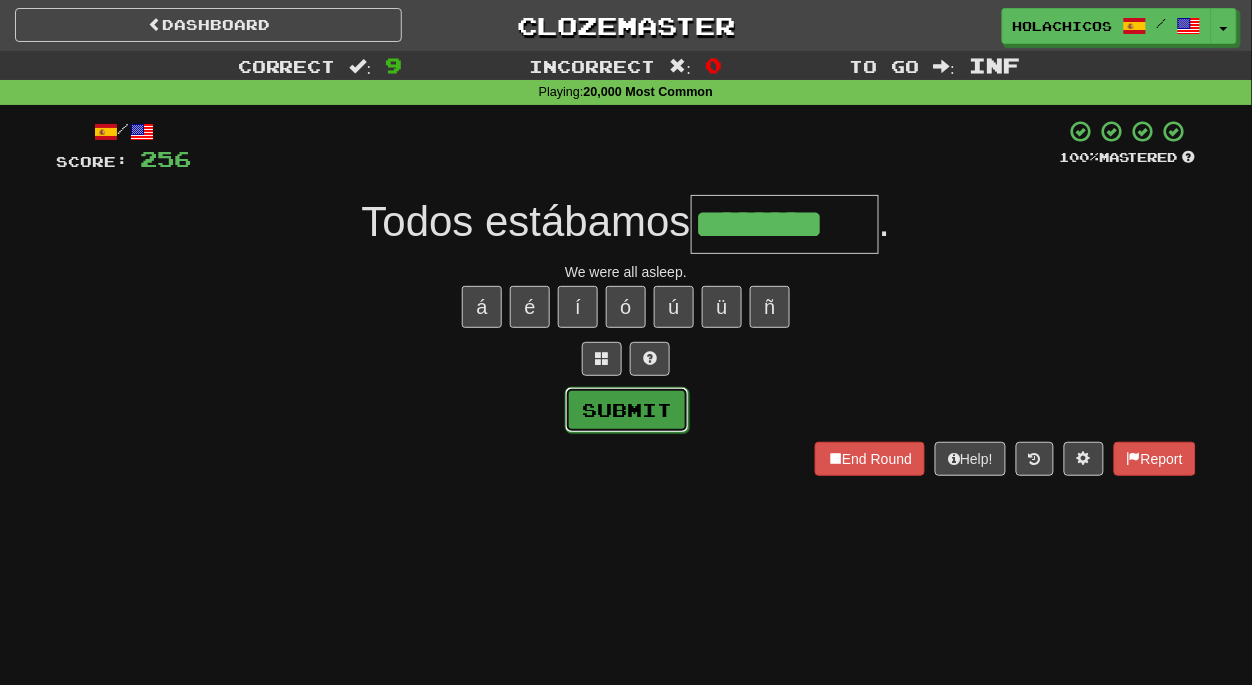 click on "Submit" at bounding box center [627, 410] 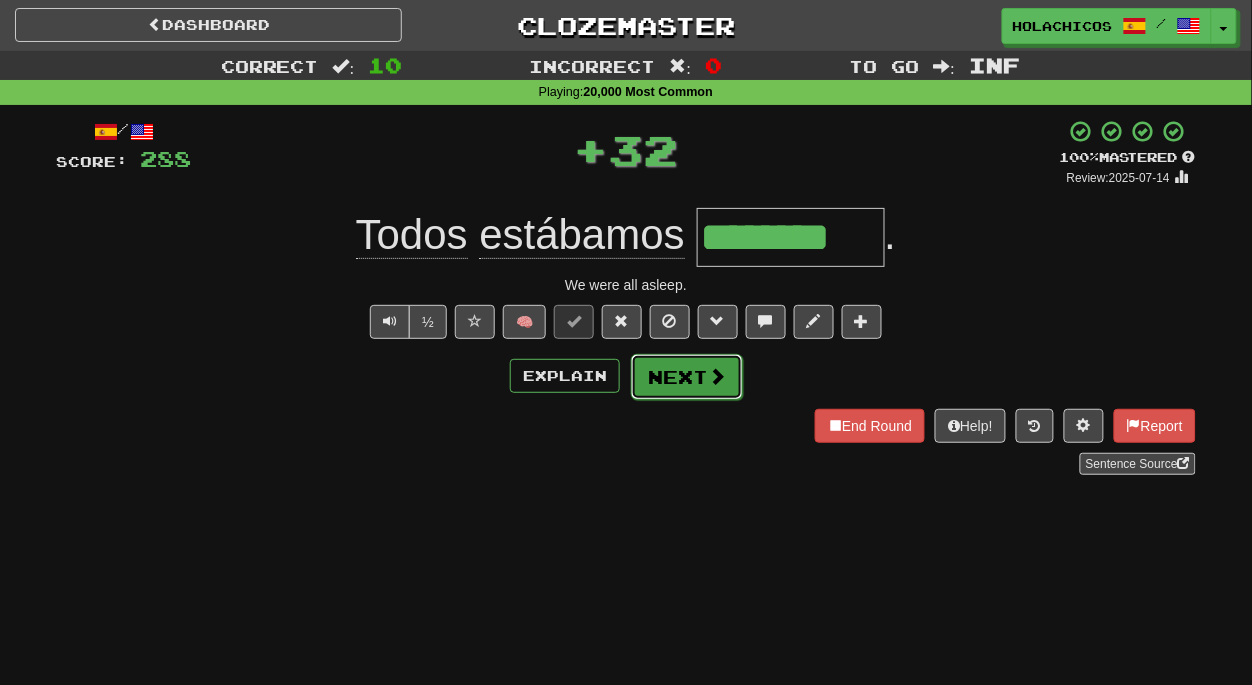 click on "Next" at bounding box center [687, 377] 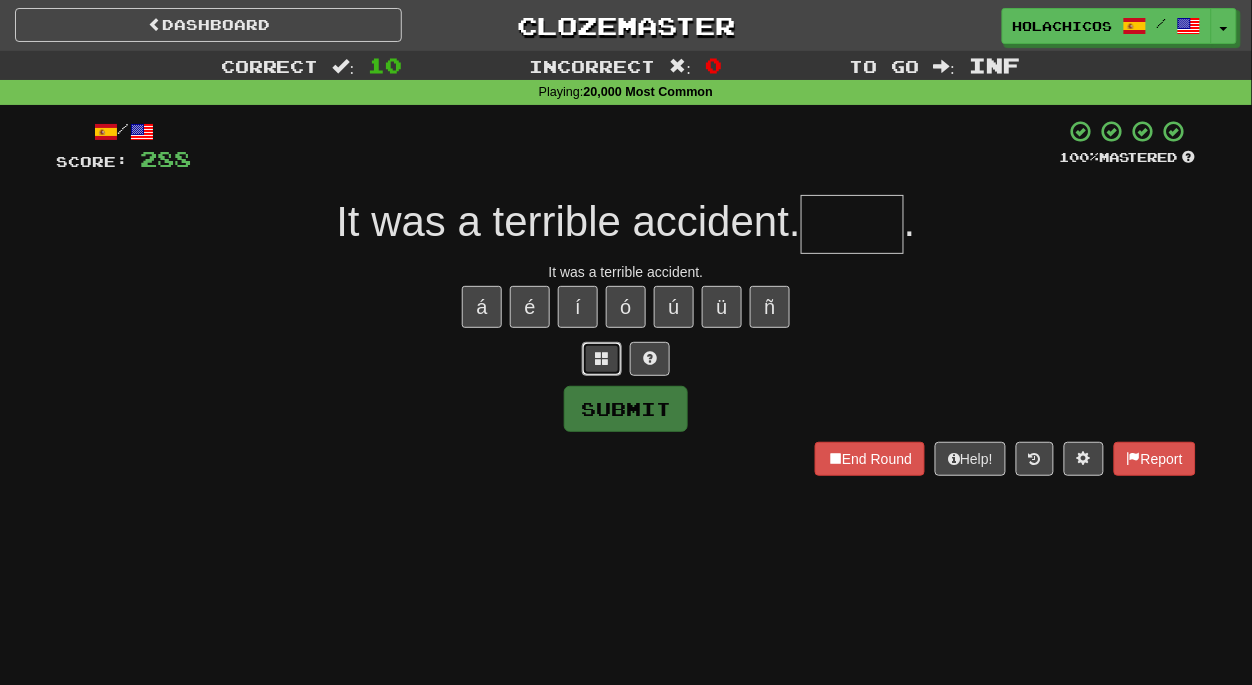 click at bounding box center [602, 358] 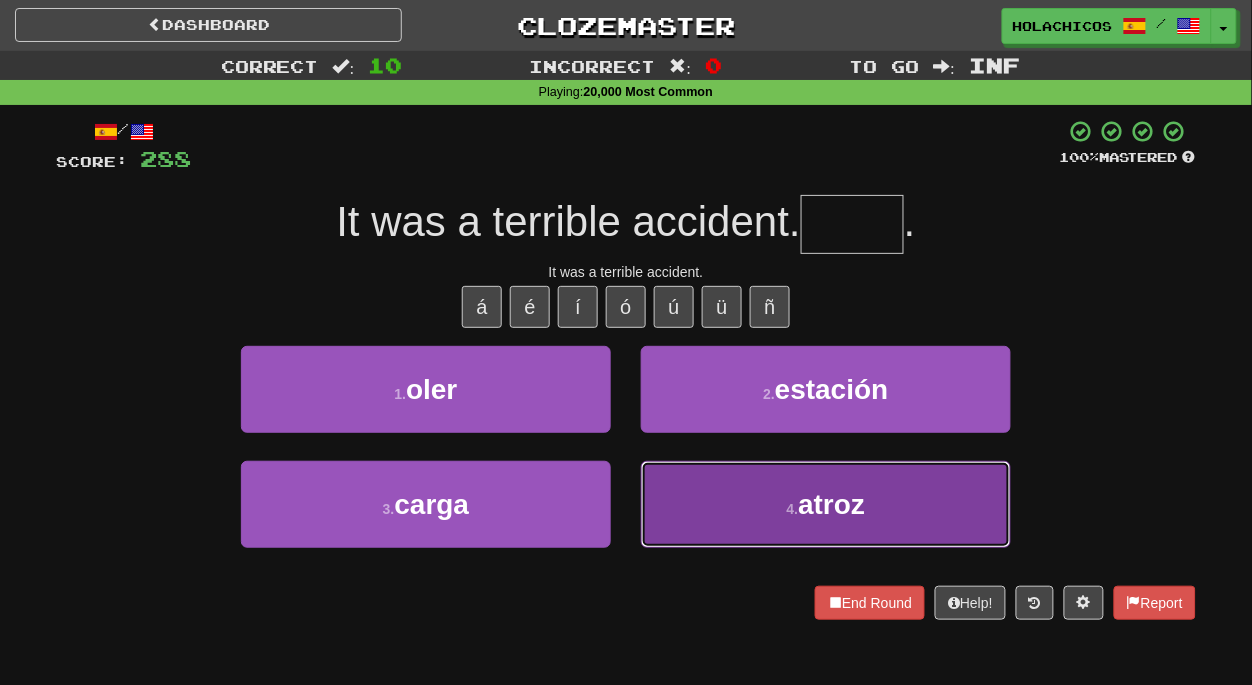 click on "4 .  atroz" at bounding box center (426, 389) 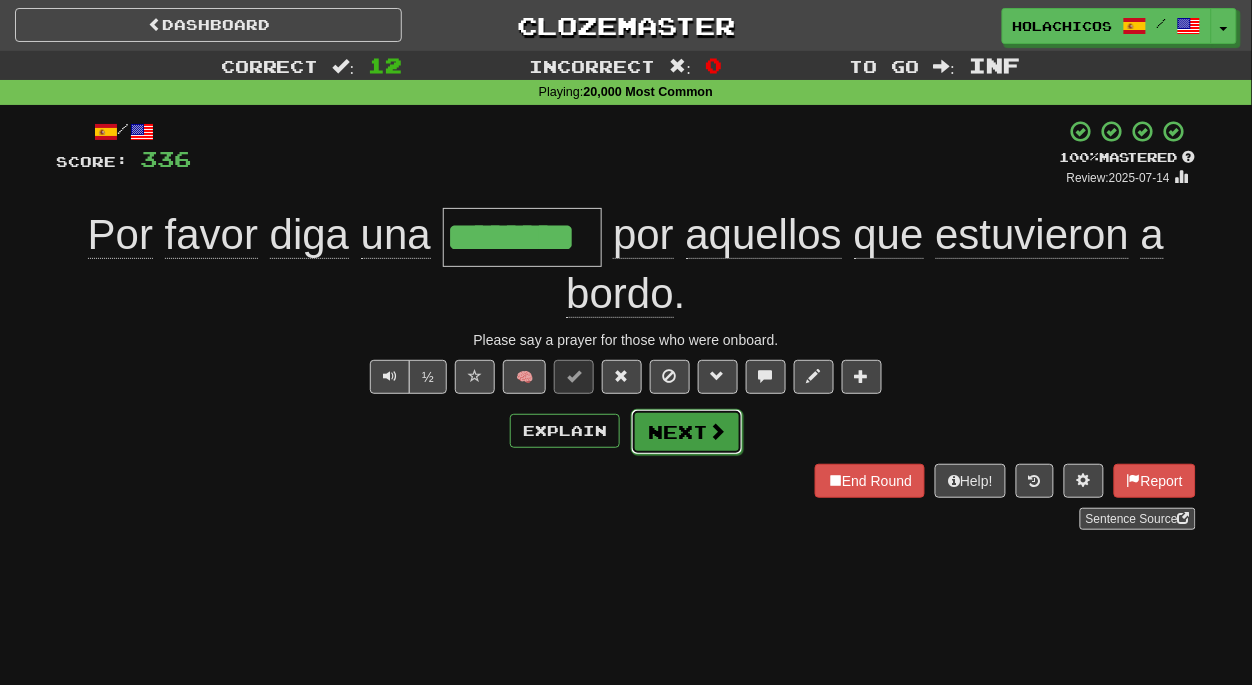 click on "Next" at bounding box center [687, 432] 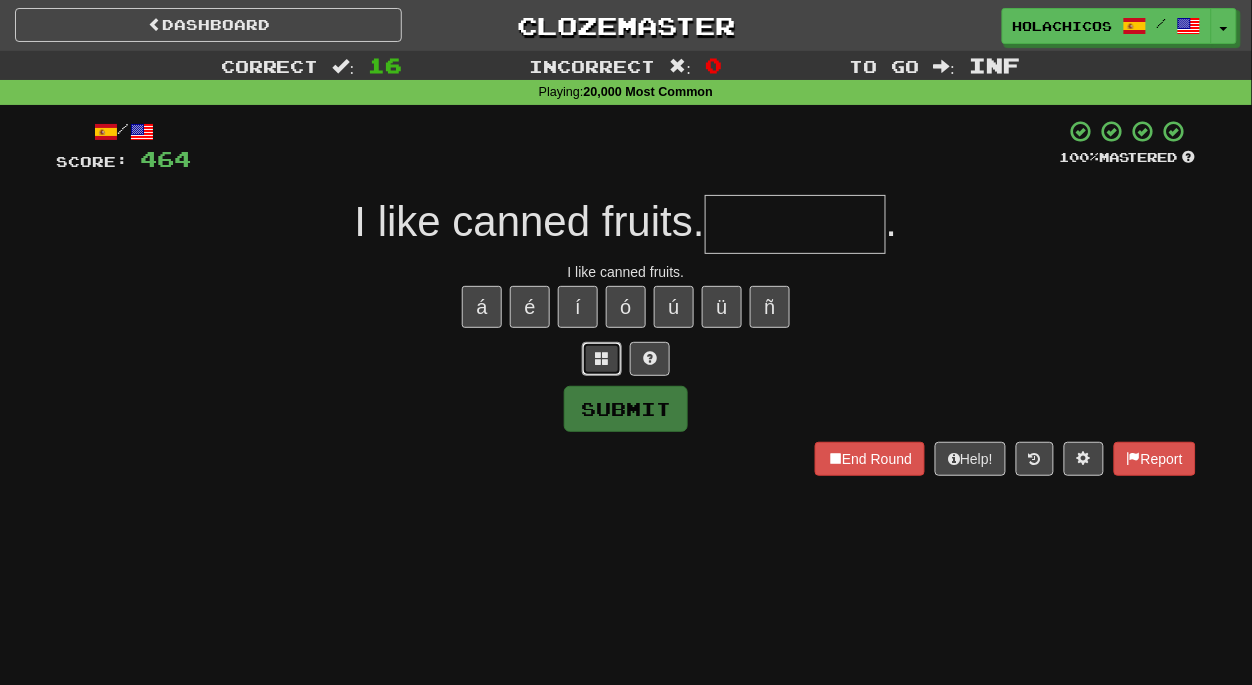 click at bounding box center [602, 358] 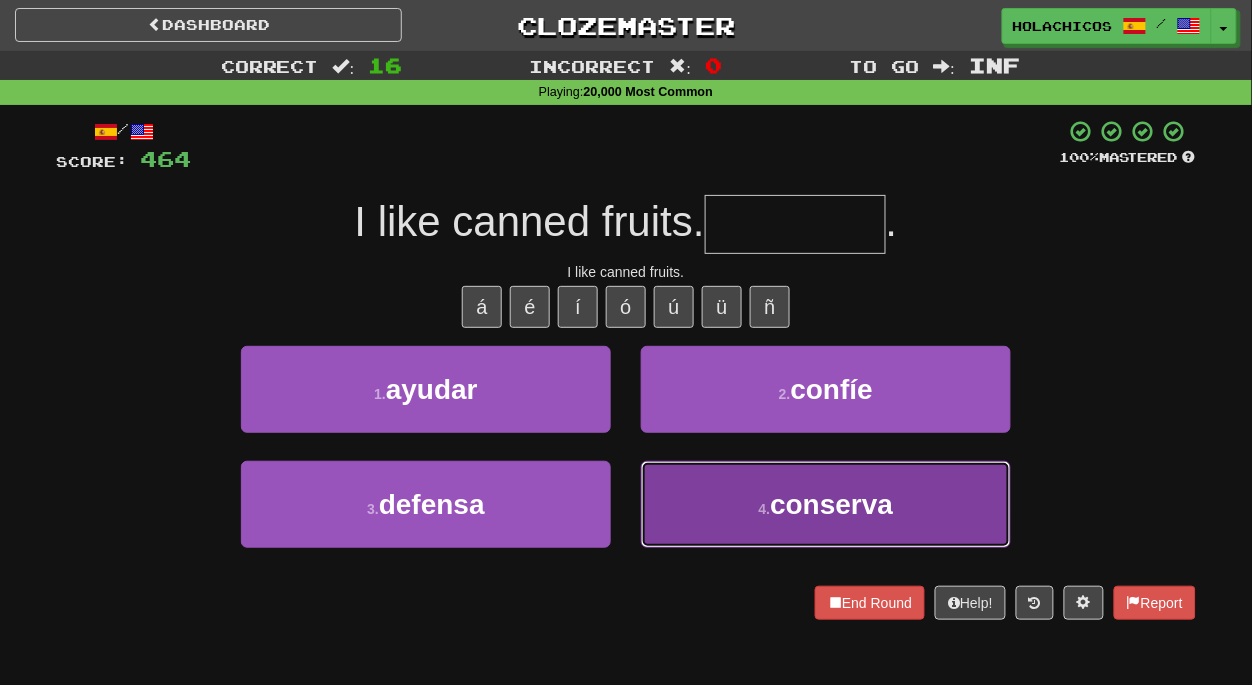 click on "4 .  conserva" at bounding box center (426, 389) 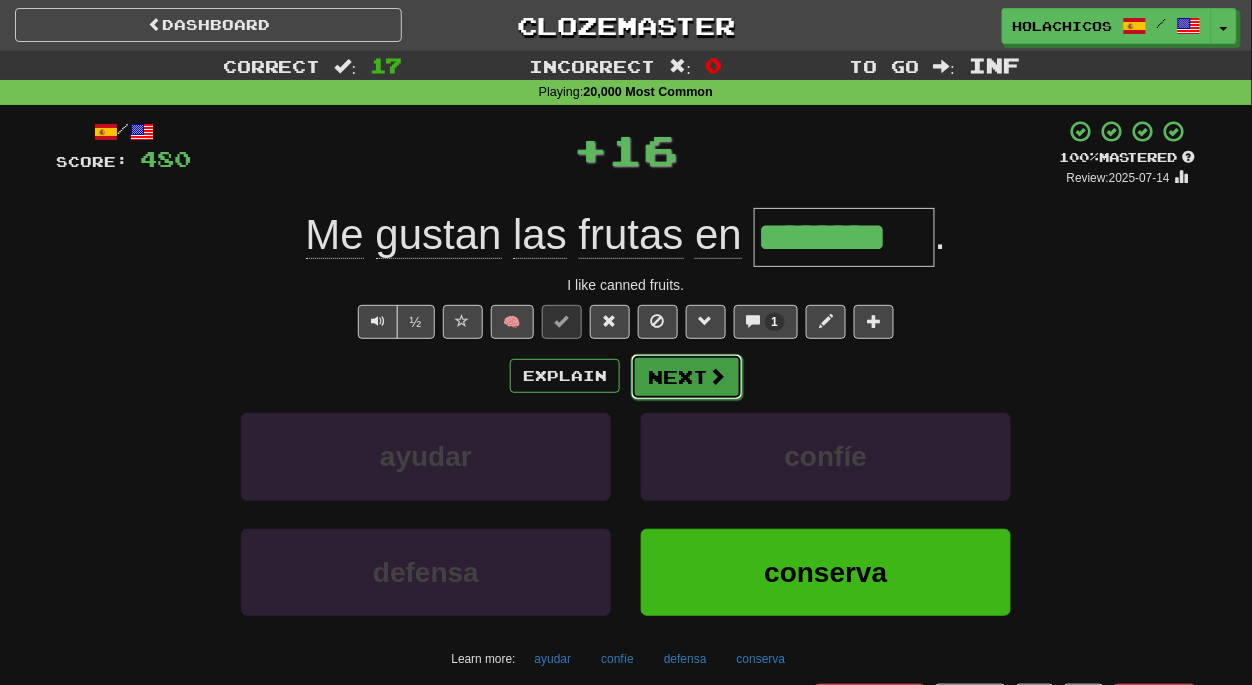 click on "Next" at bounding box center (687, 377) 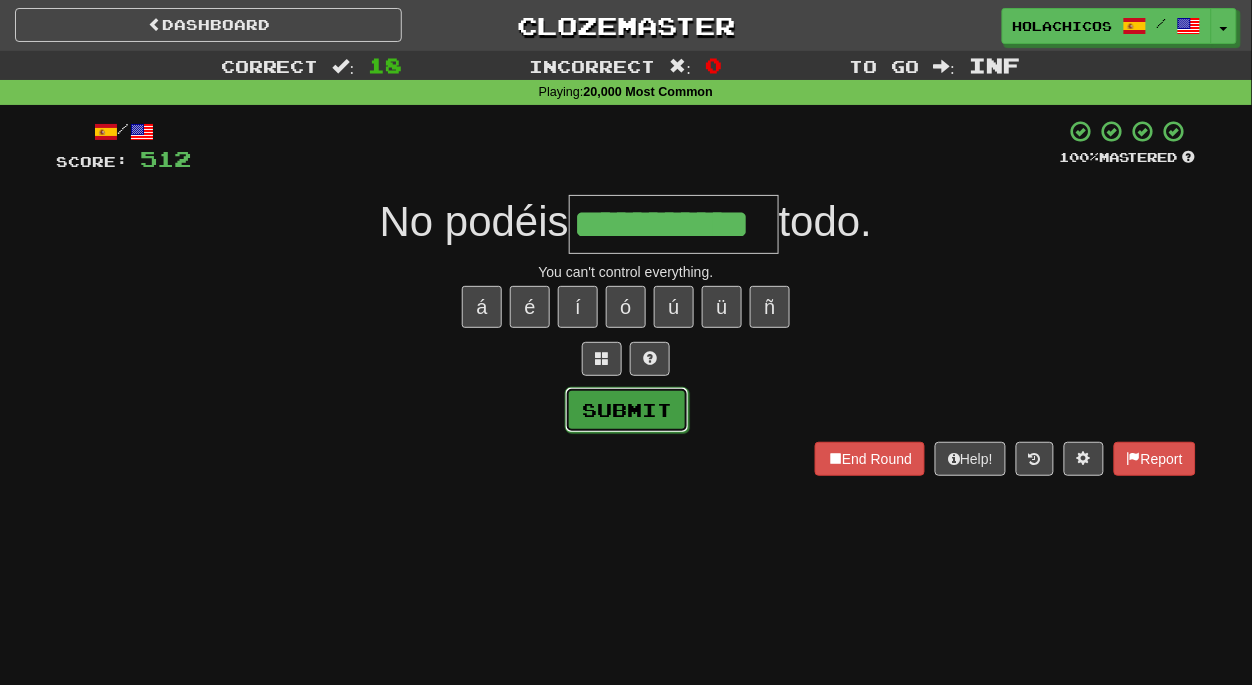 click on "Submit" at bounding box center (627, 410) 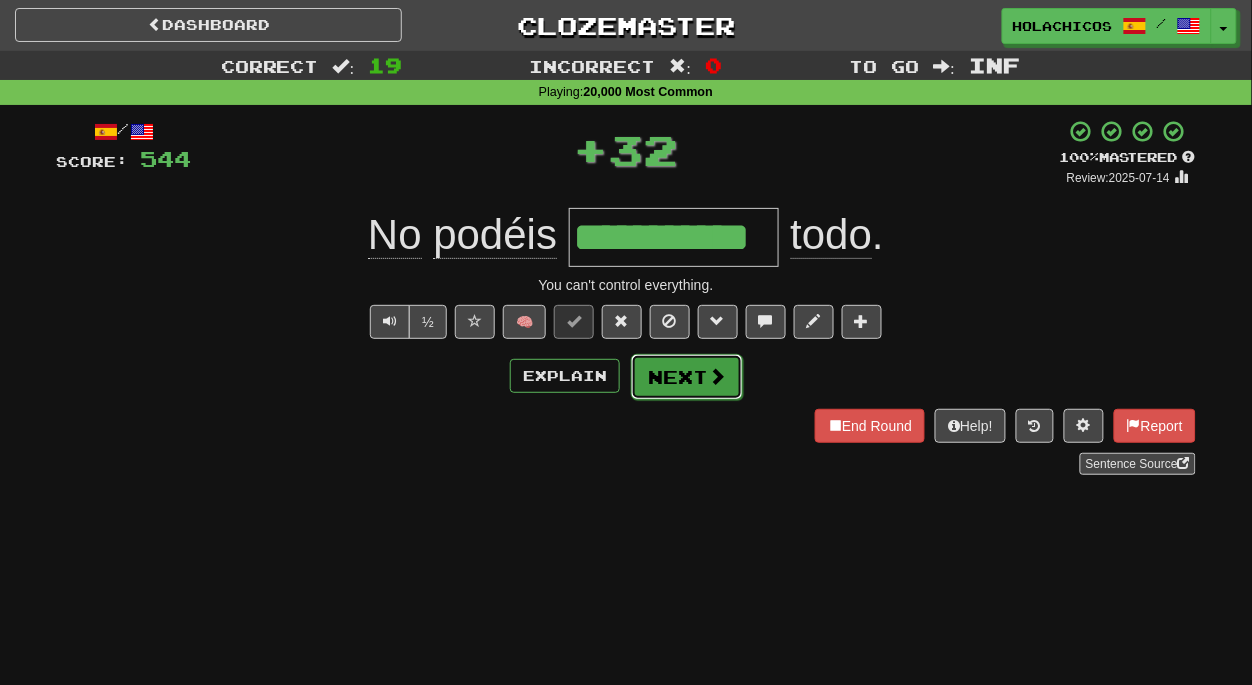 click on "Next" at bounding box center [687, 377] 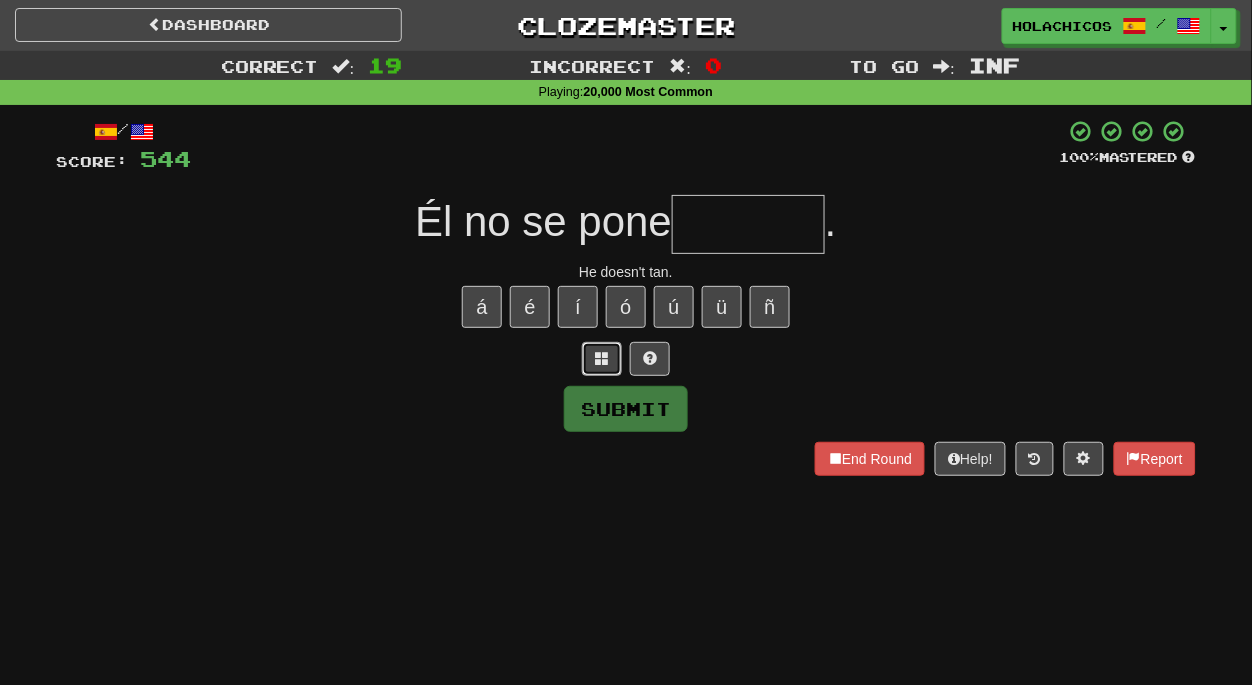 click at bounding box center [602, 358] 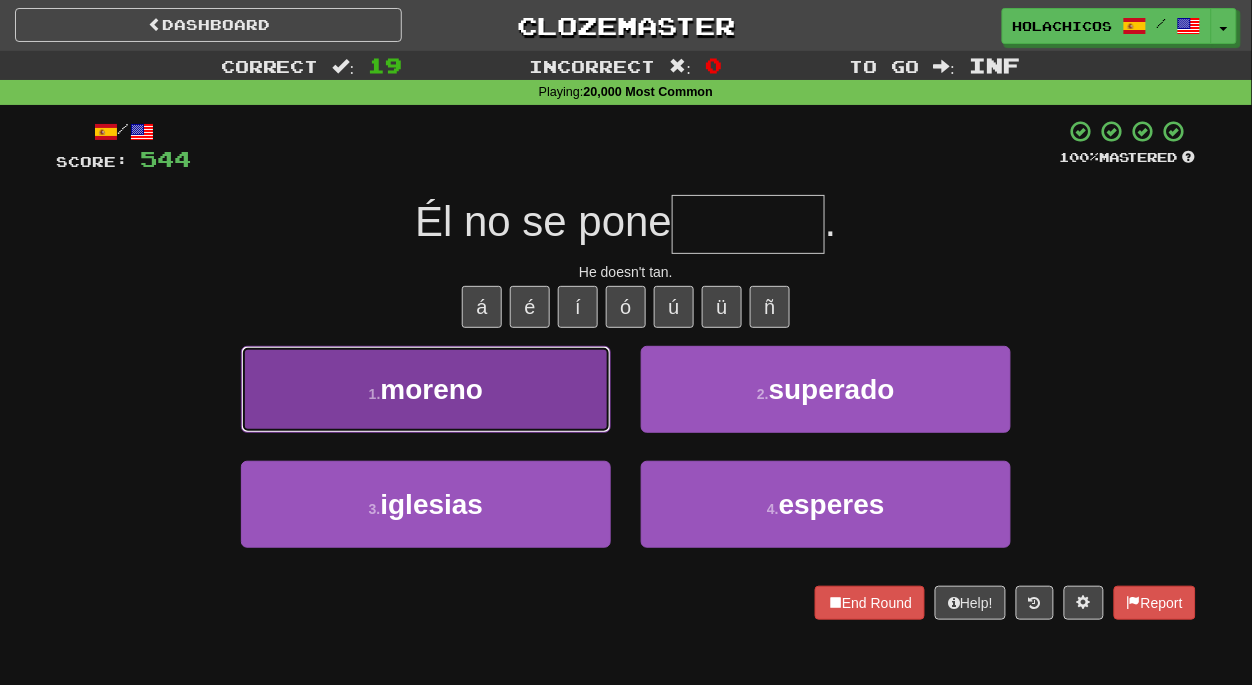 click on "1 .  moreno" at bounding box center (426, 389) 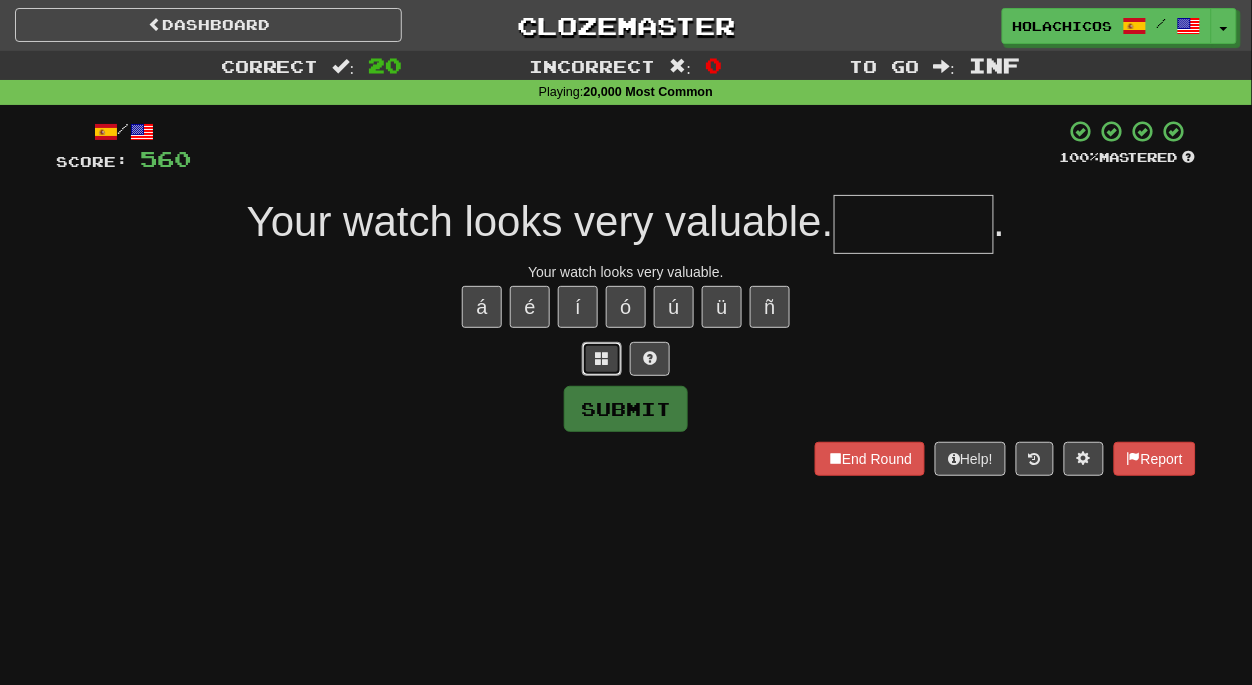 click at bounding box center (602, 358) 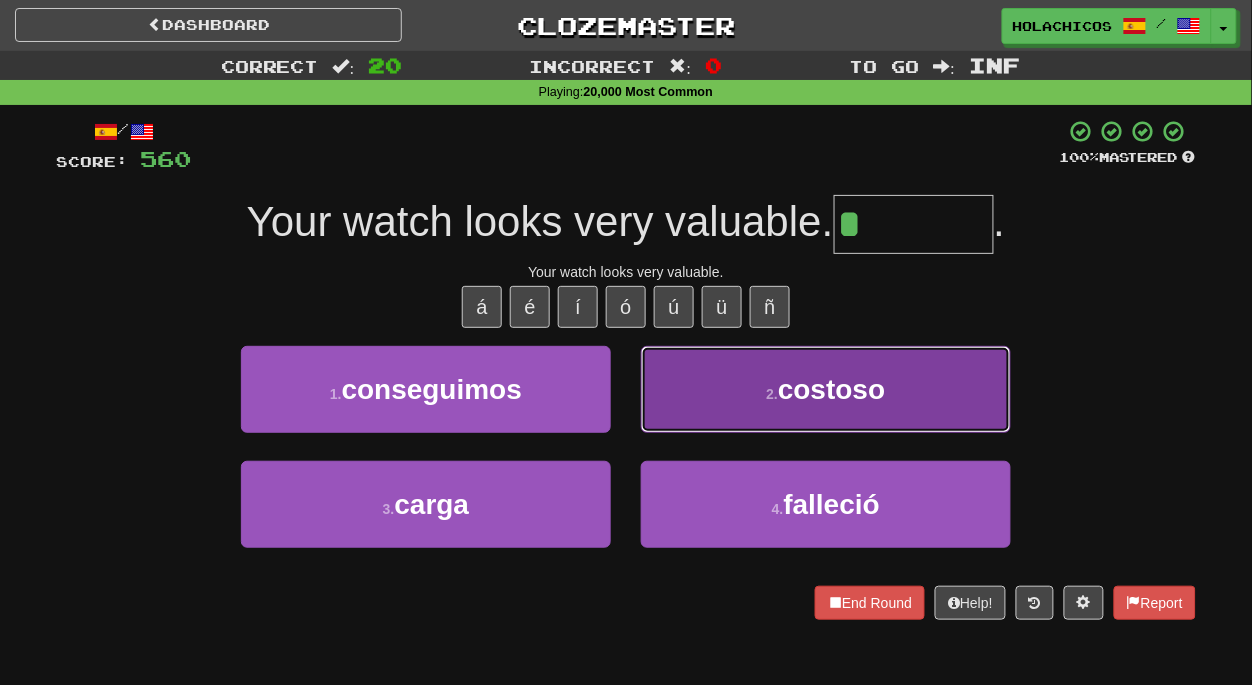 click on "2 .  costoso" at bounding box center [426, 389] 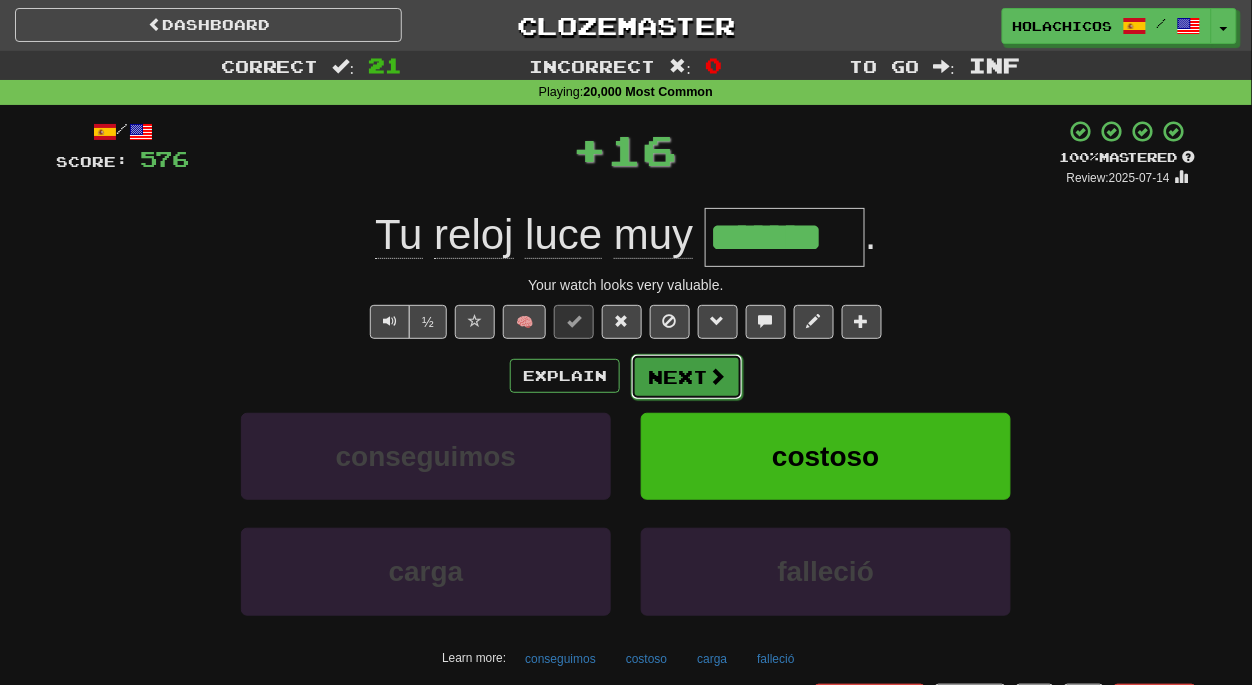 click on "Next" at bounding box center [687, 377] 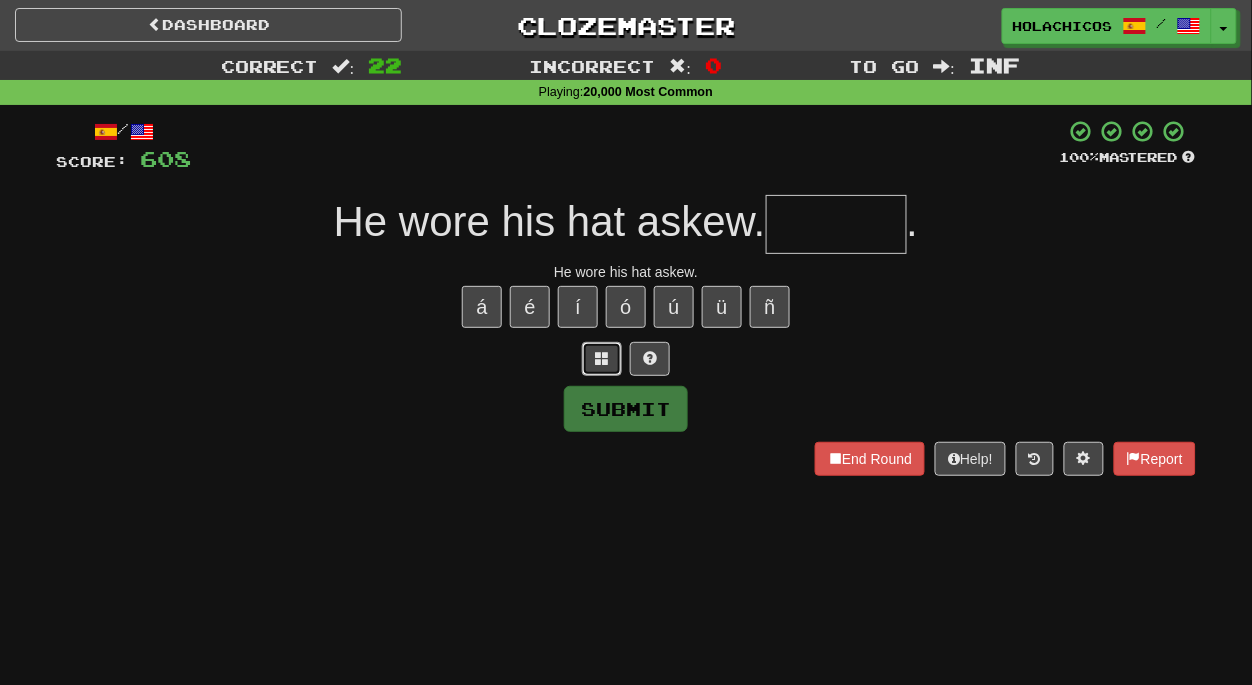 click at bounding box center (602, 359) 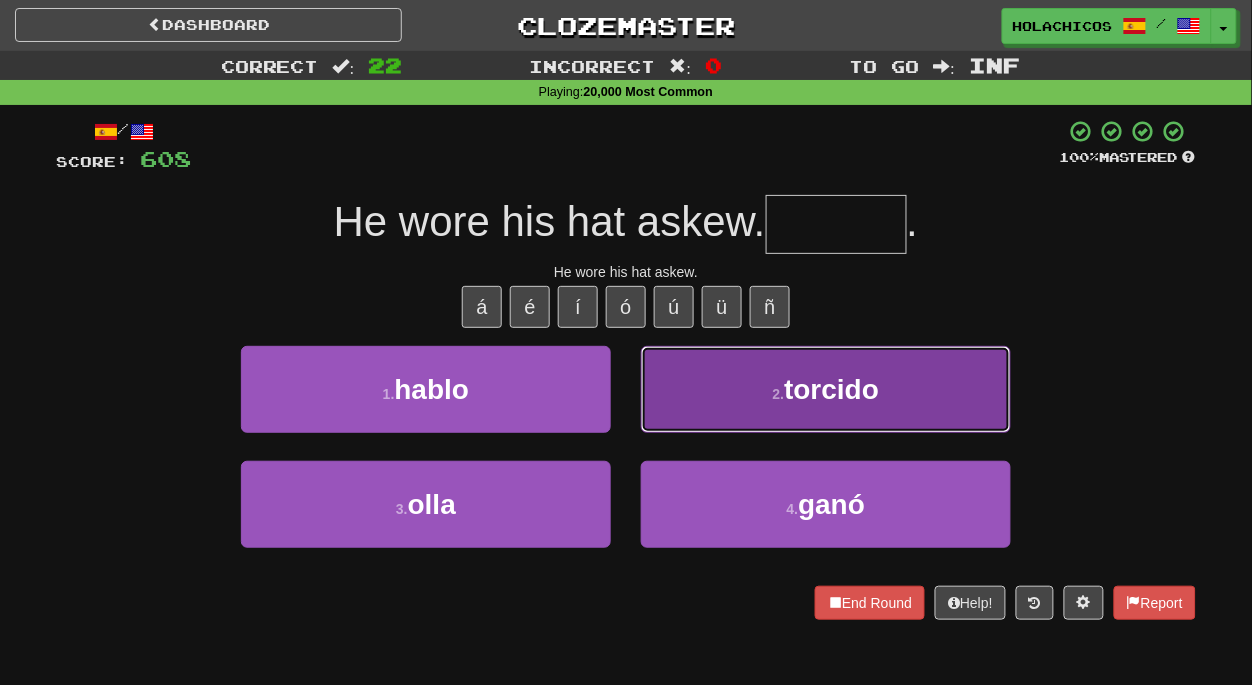 click on "2 .  torcido" at bounding box center [426, 389] 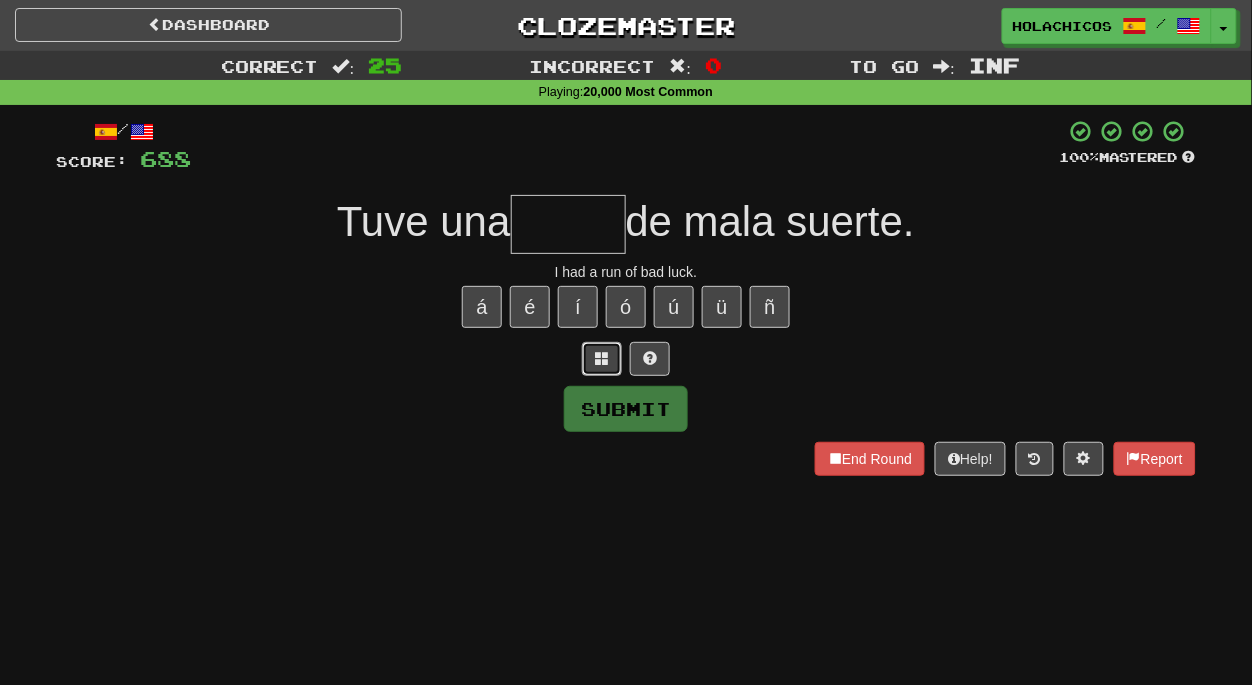 click at bounding box center (602, 358) 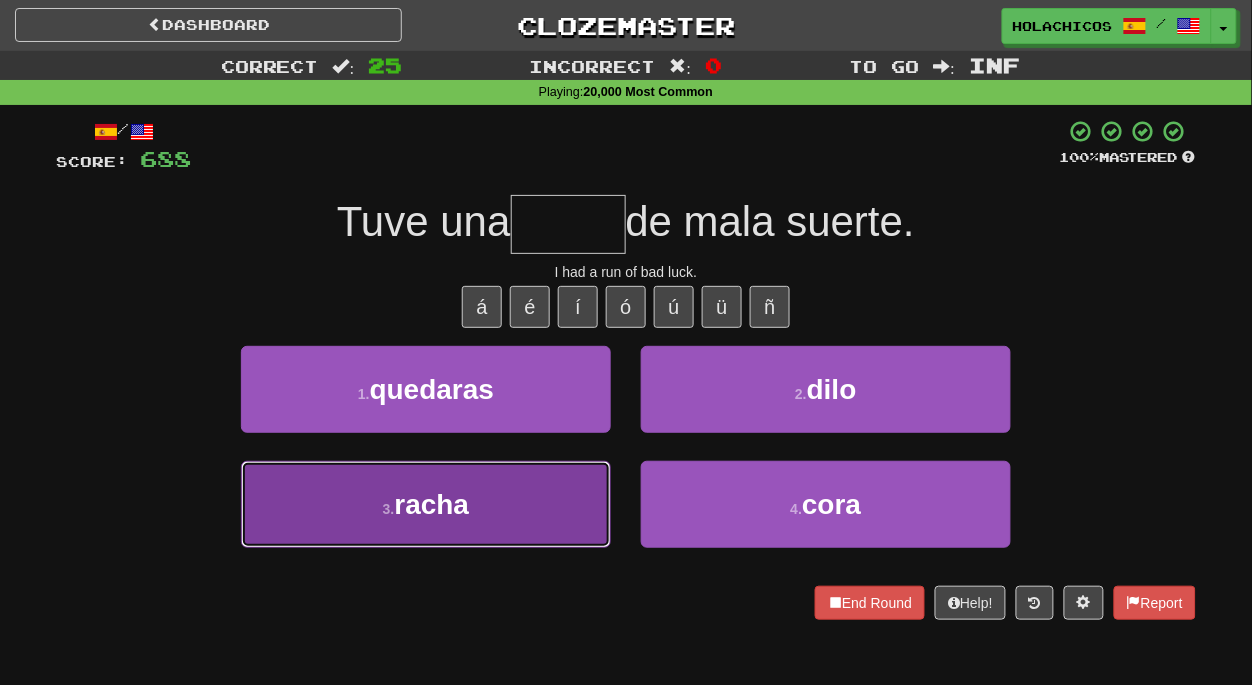 click on "3 .  racha" at bounding box center [426, 389] 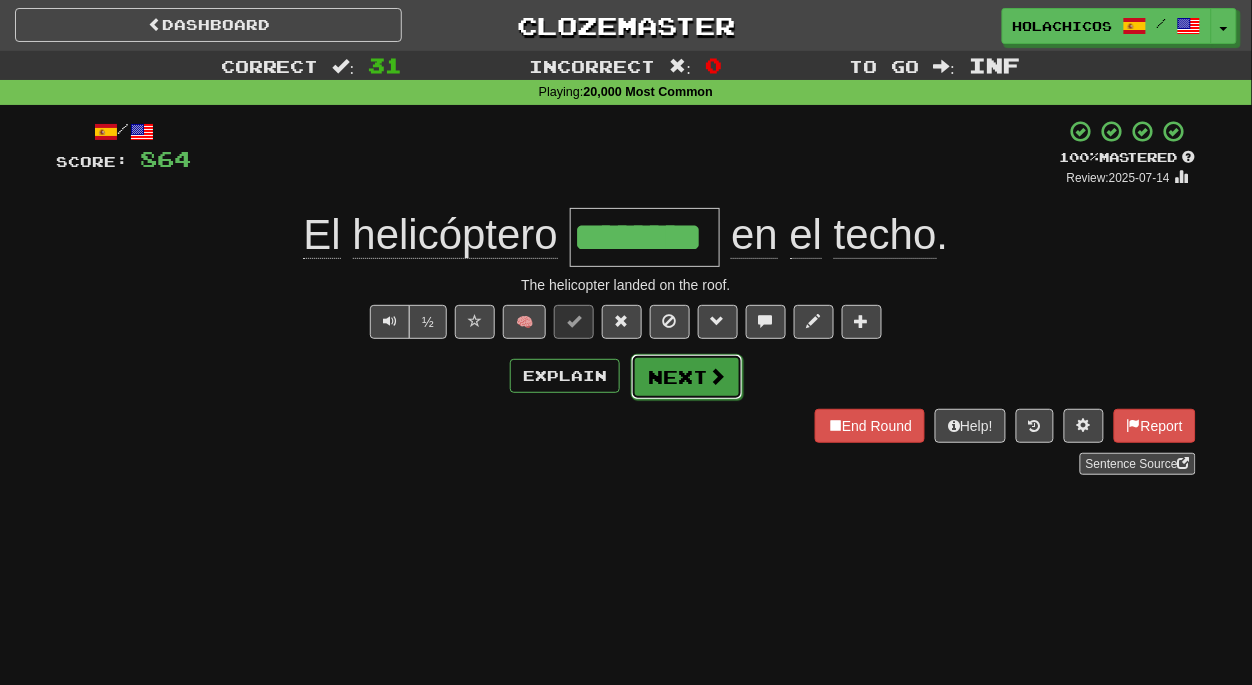 click on "Next" at bounding box center (687, 377) 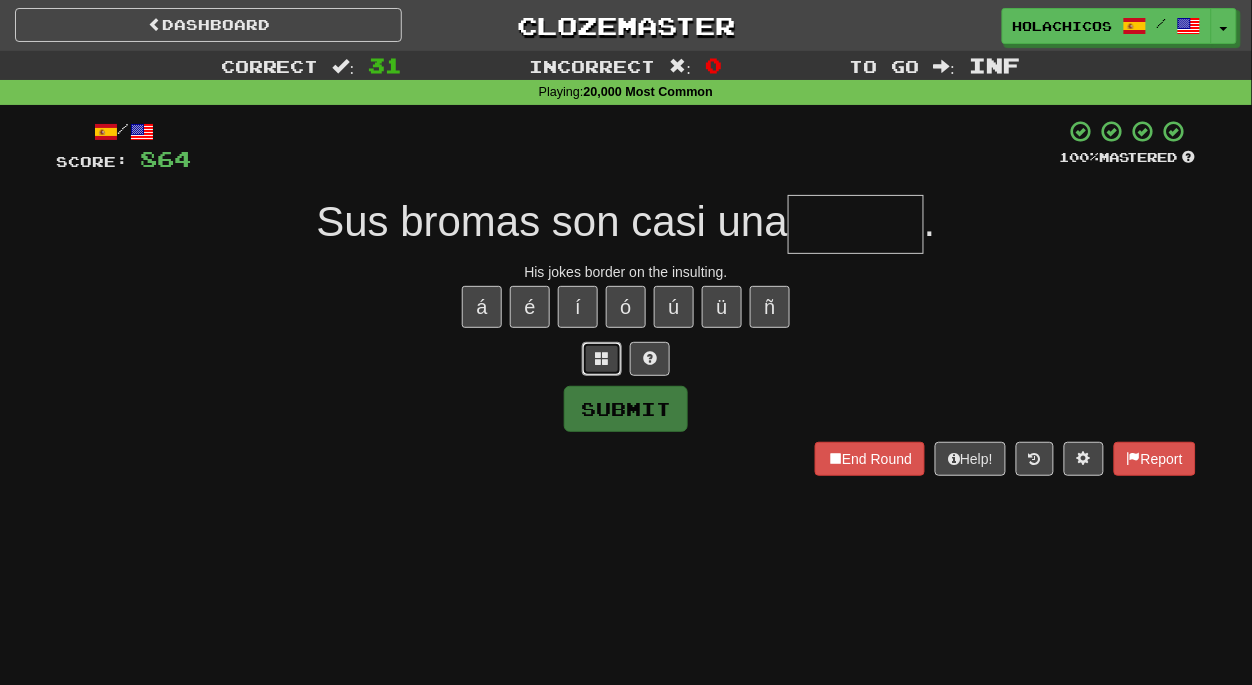 click at bounding box center [602, 358] 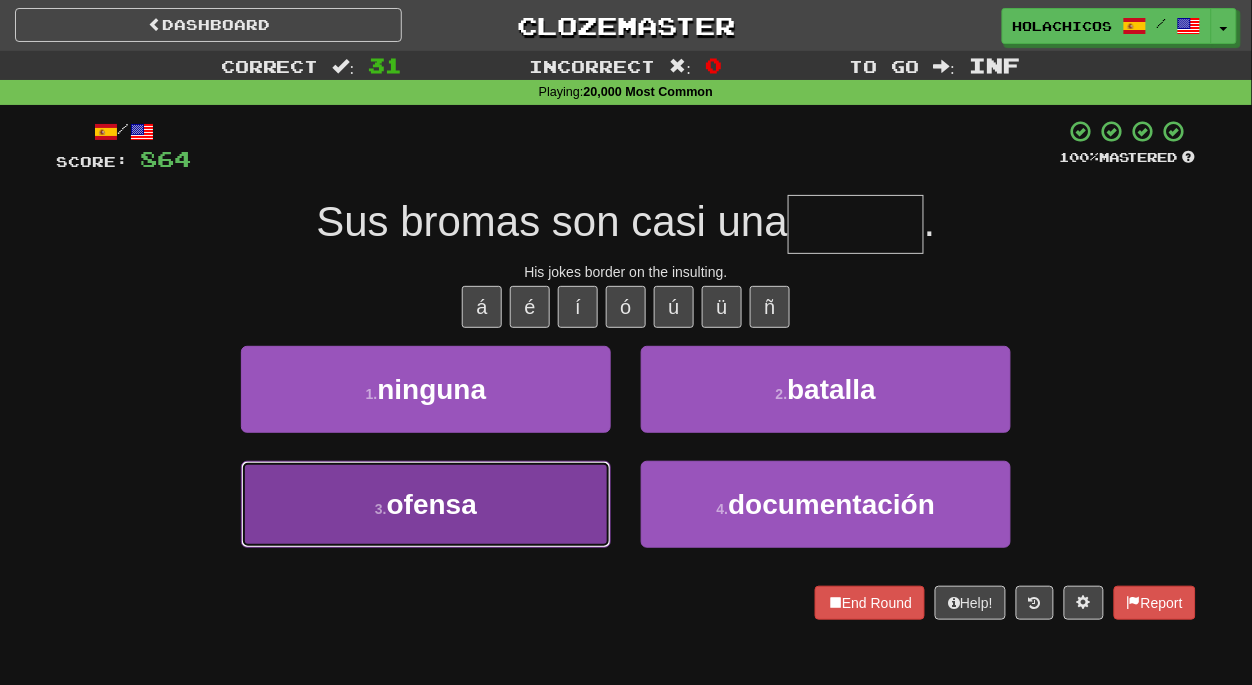 click on "3 .  ofensa" at bounding box center (426, 389) 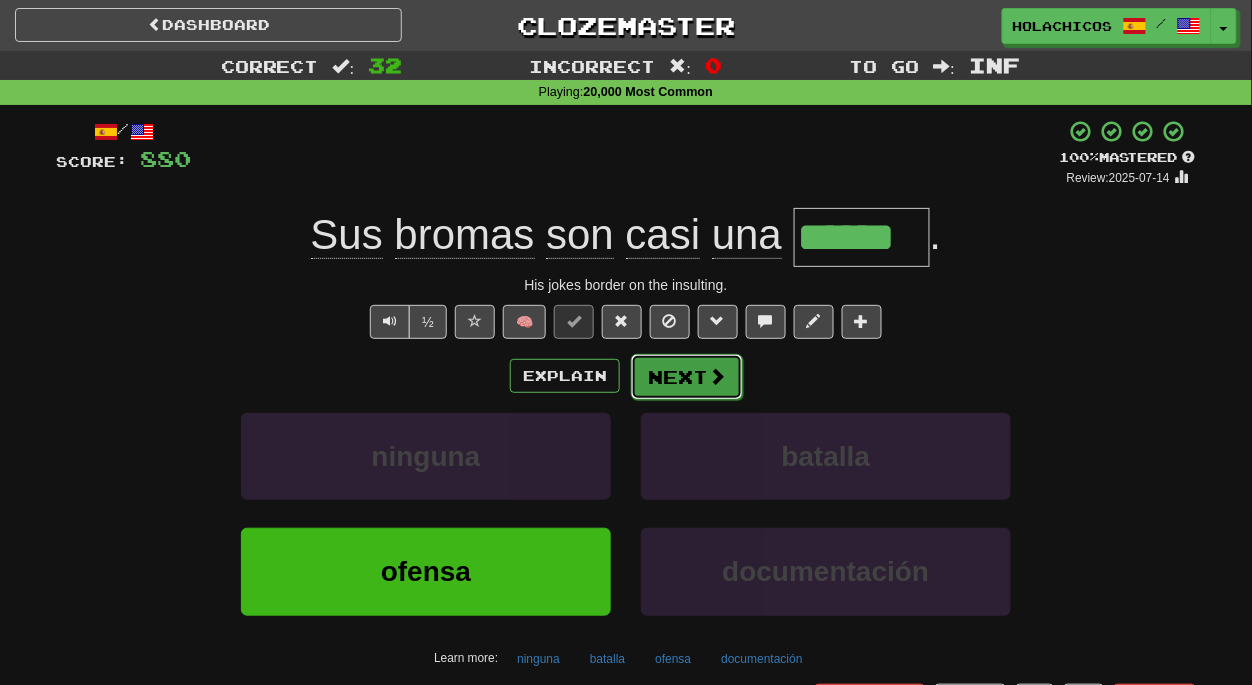 click on "Next" at bounding box center (687, 377) 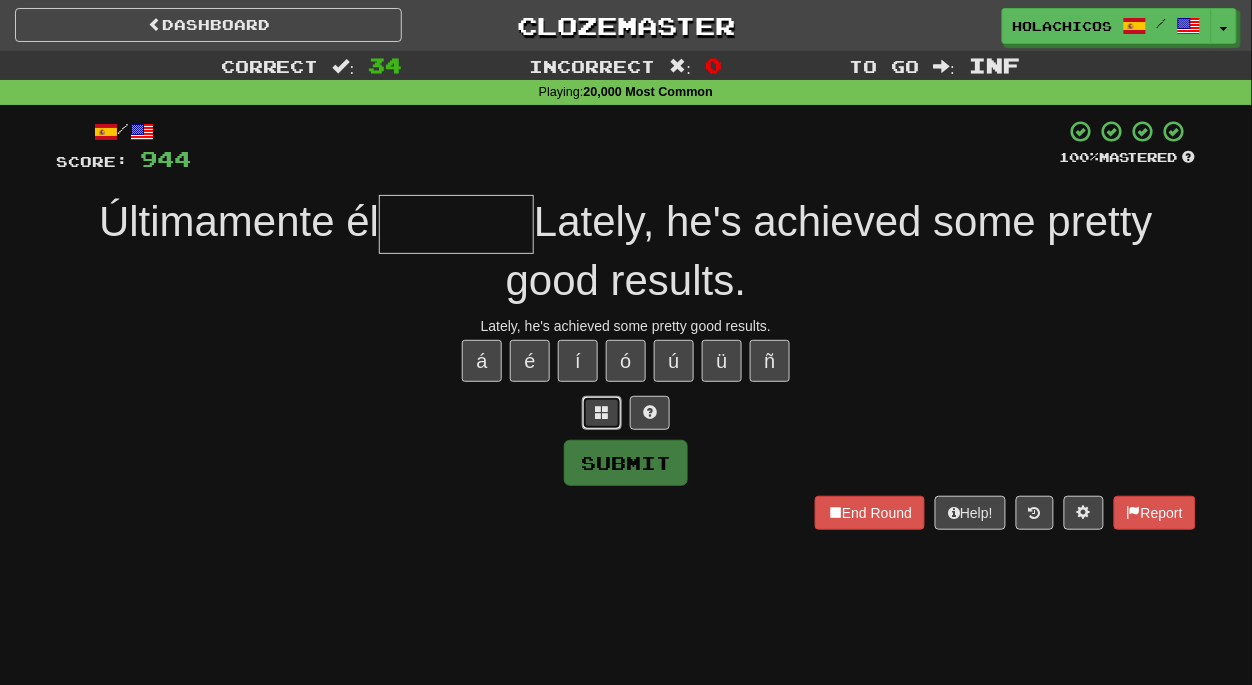 click at bounding box center [602, 412] 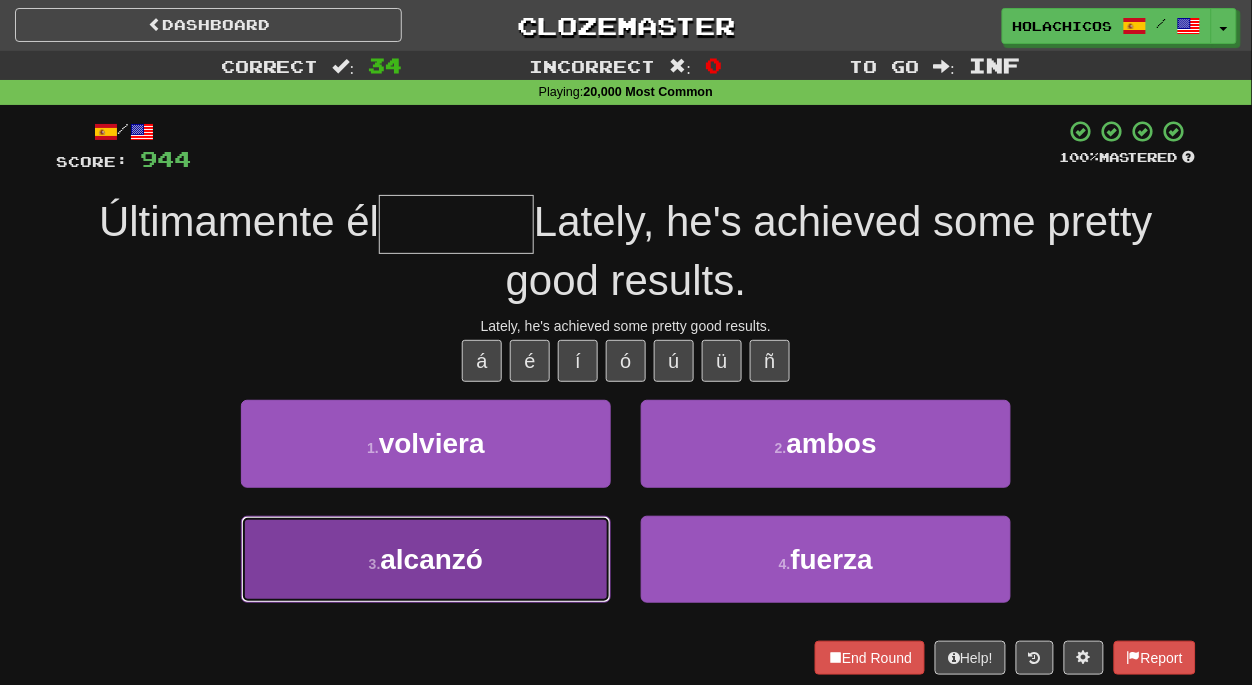 click on "3 .  alcanzó" at bounding box center (426, 443) 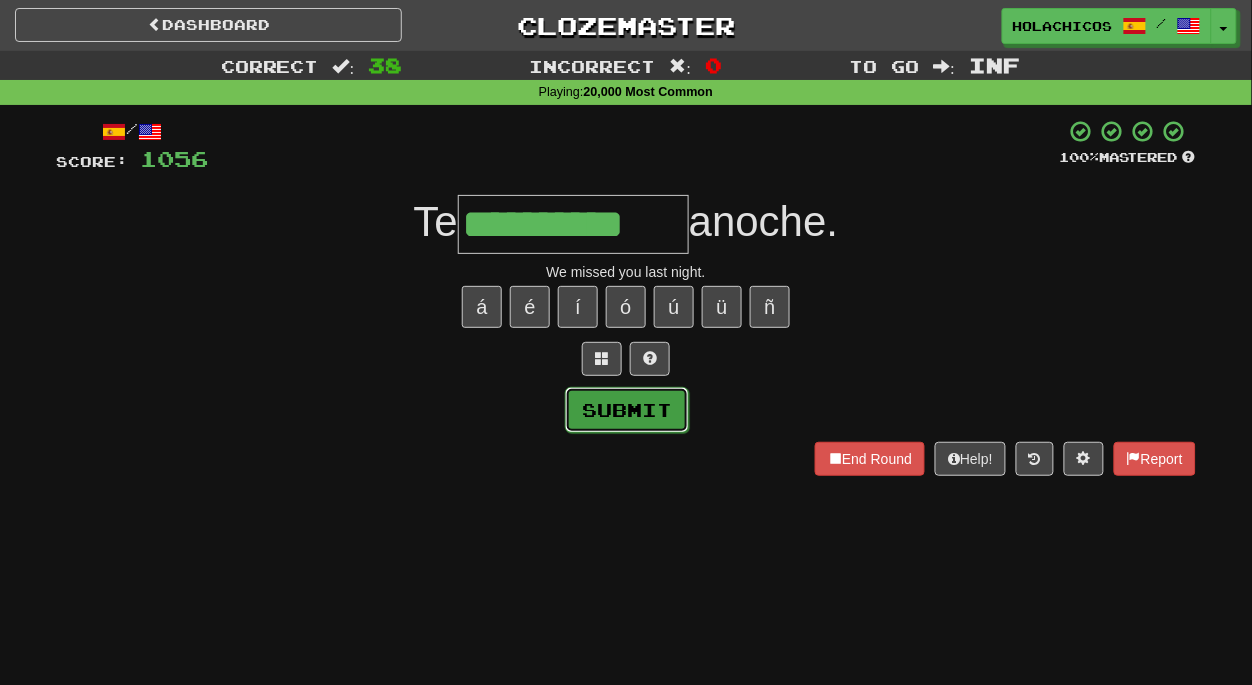 click on "Submit" at bounding box center [627, 410] 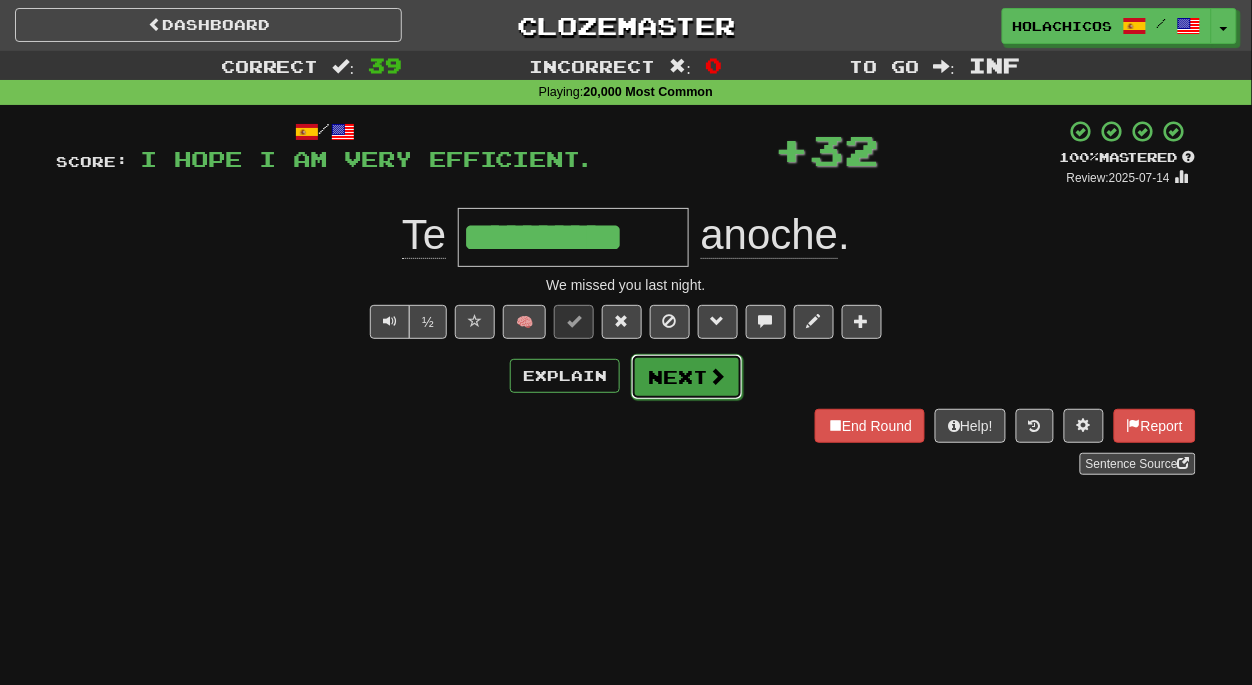 click on "Next" at bounding box center (687, 377) 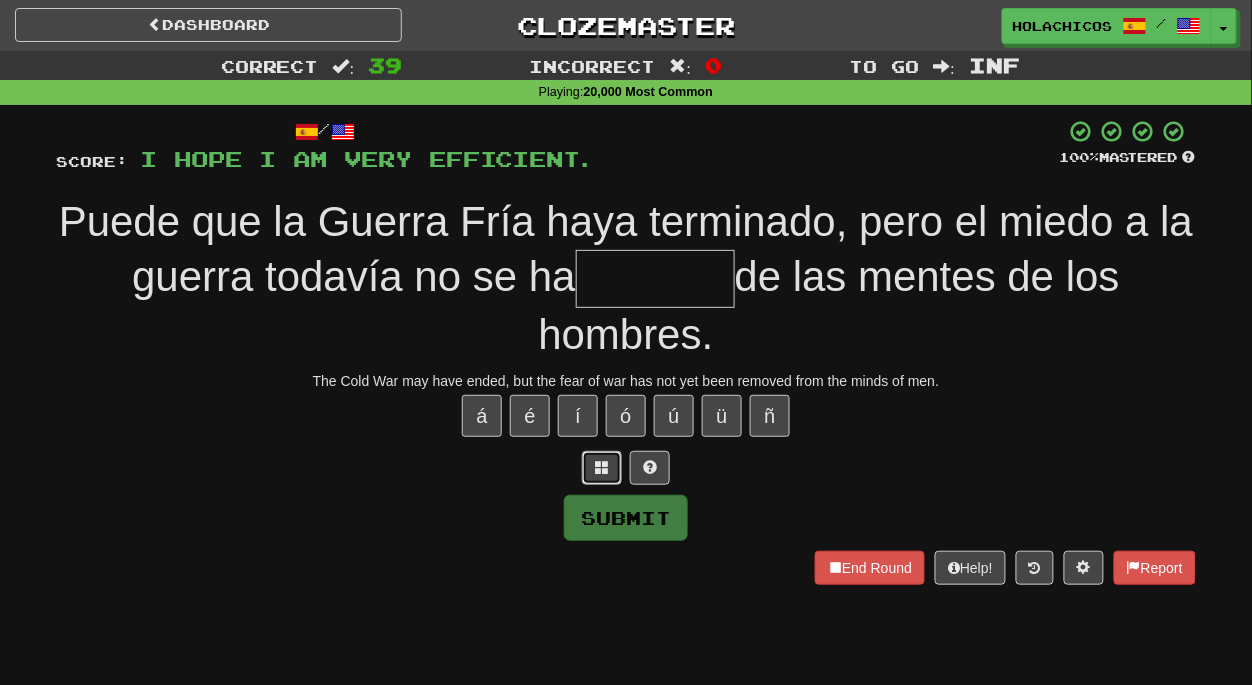 click at bounding box center [602, 467] 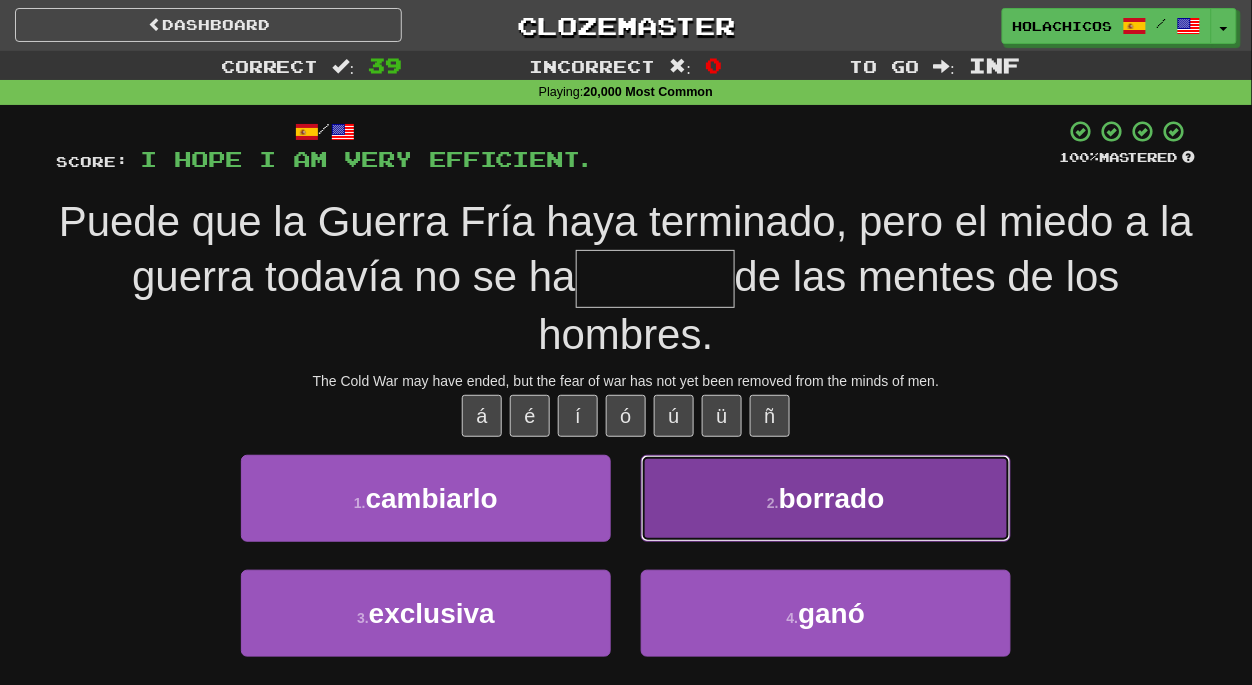 click on "2 .  borrado" at bounding box center (426, 498) 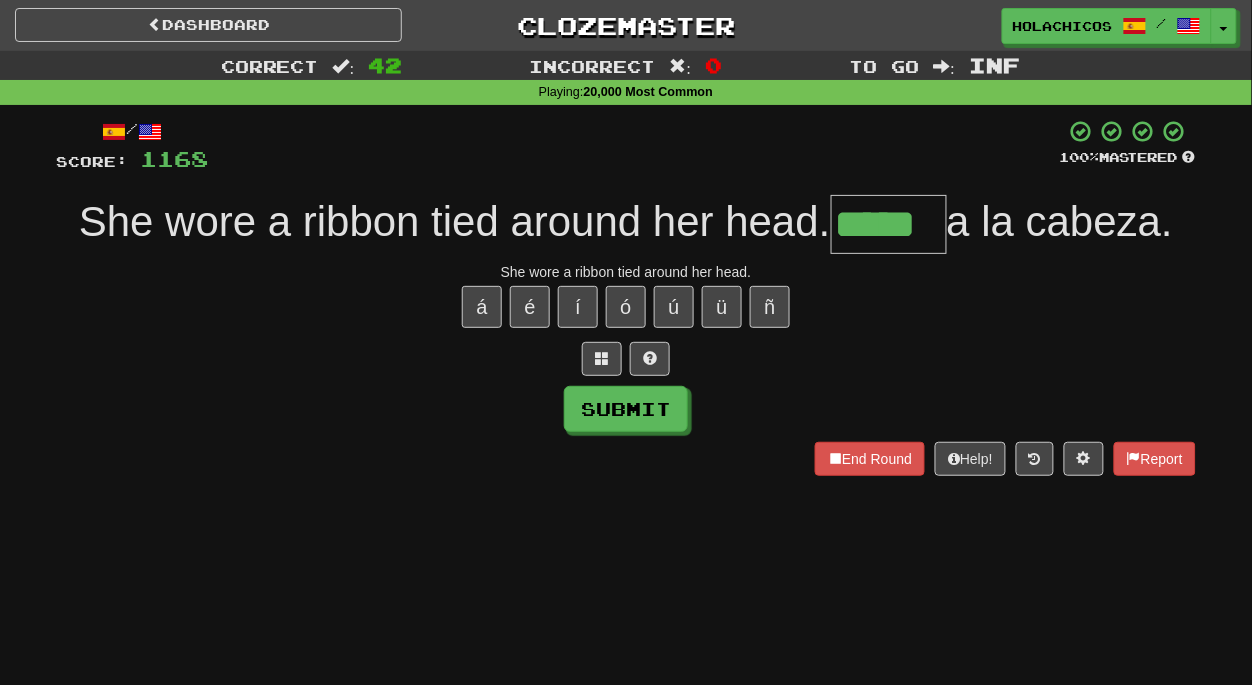 type on "*****" 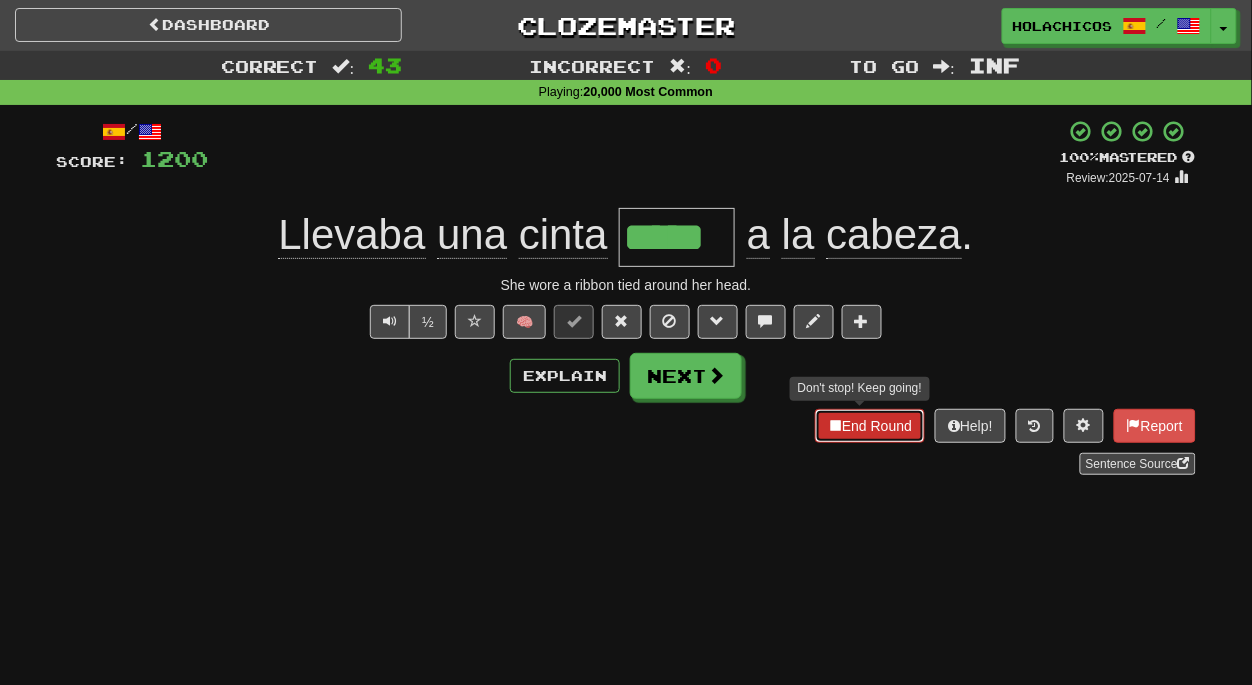 click on "End Round" at bounding box center [870, 426] 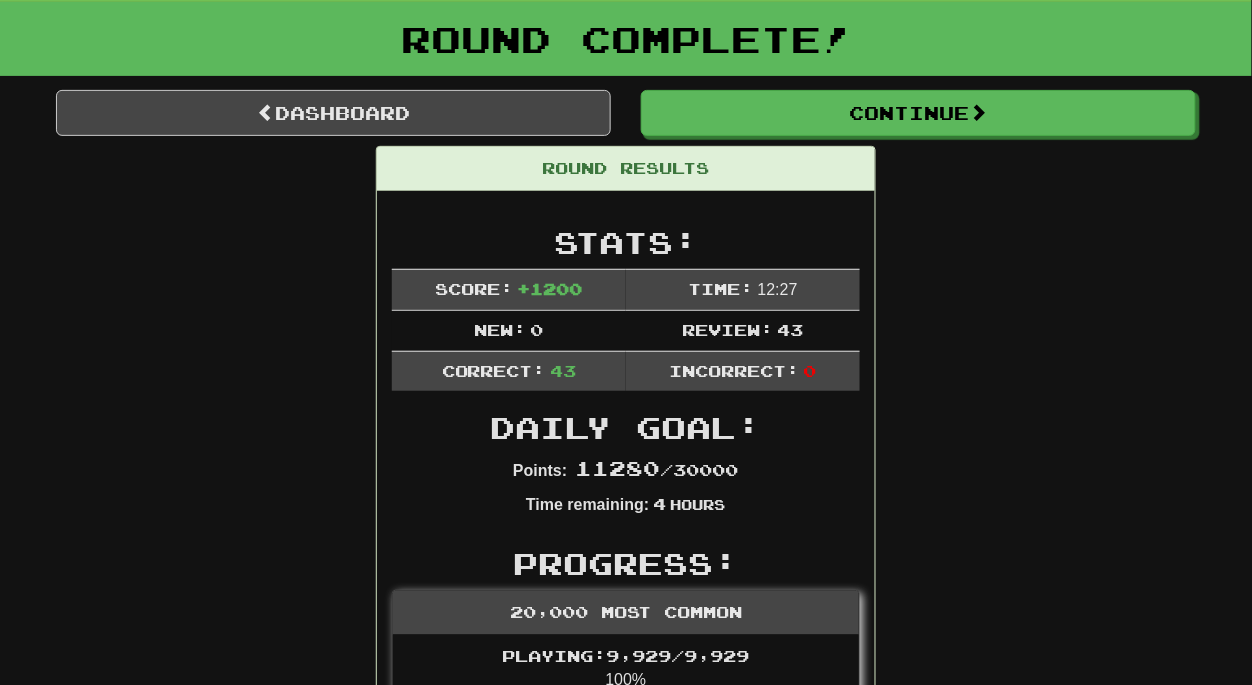 scroll, scrollTop: 0, scrollLeft: 0, axis: both 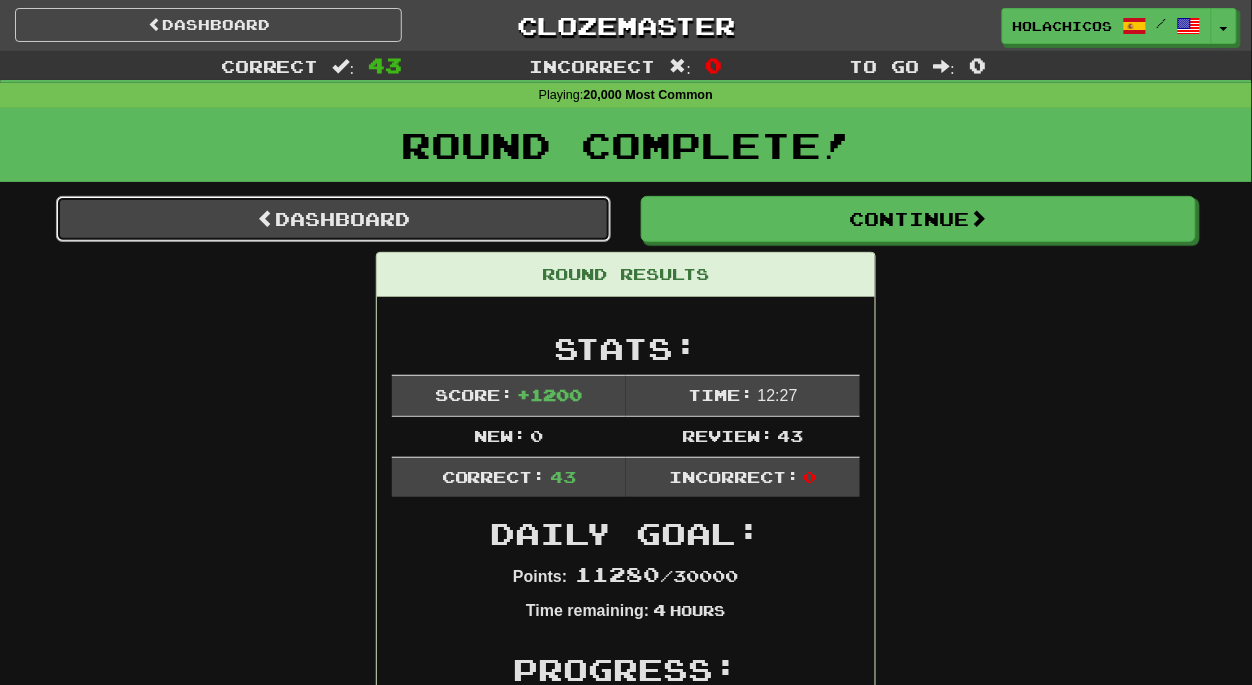 click on "Dashboard" at bounding box center (333, 219) 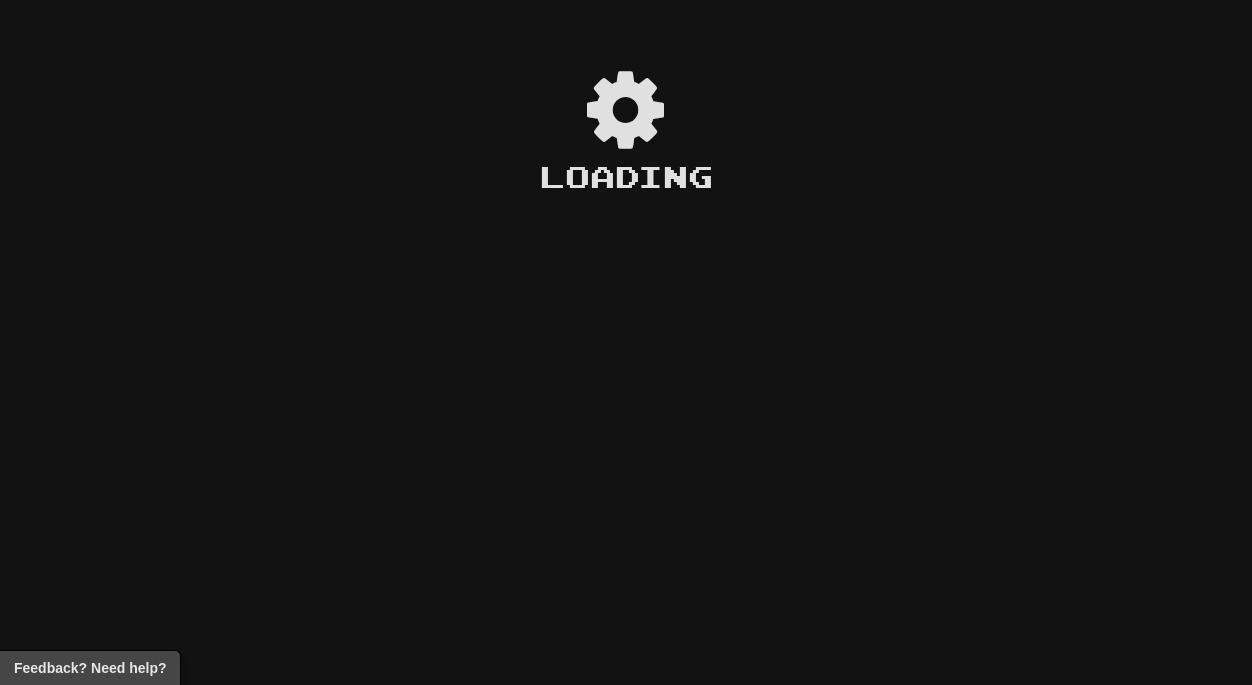 scroll, scrollTop: 0, scrollLeft: 0, axis: both 